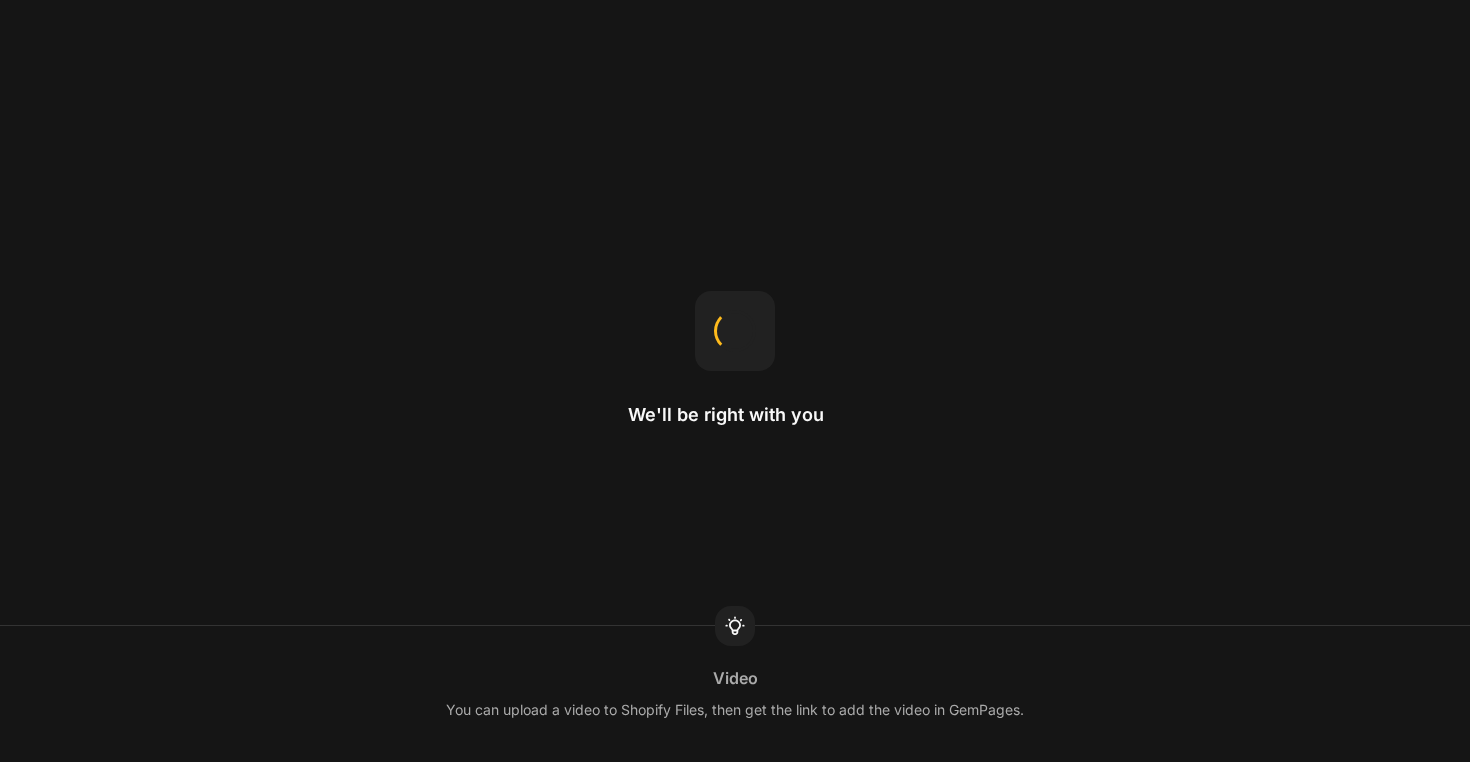 scroll, scrollTop: 0, scrollLeft: 0, axis: both 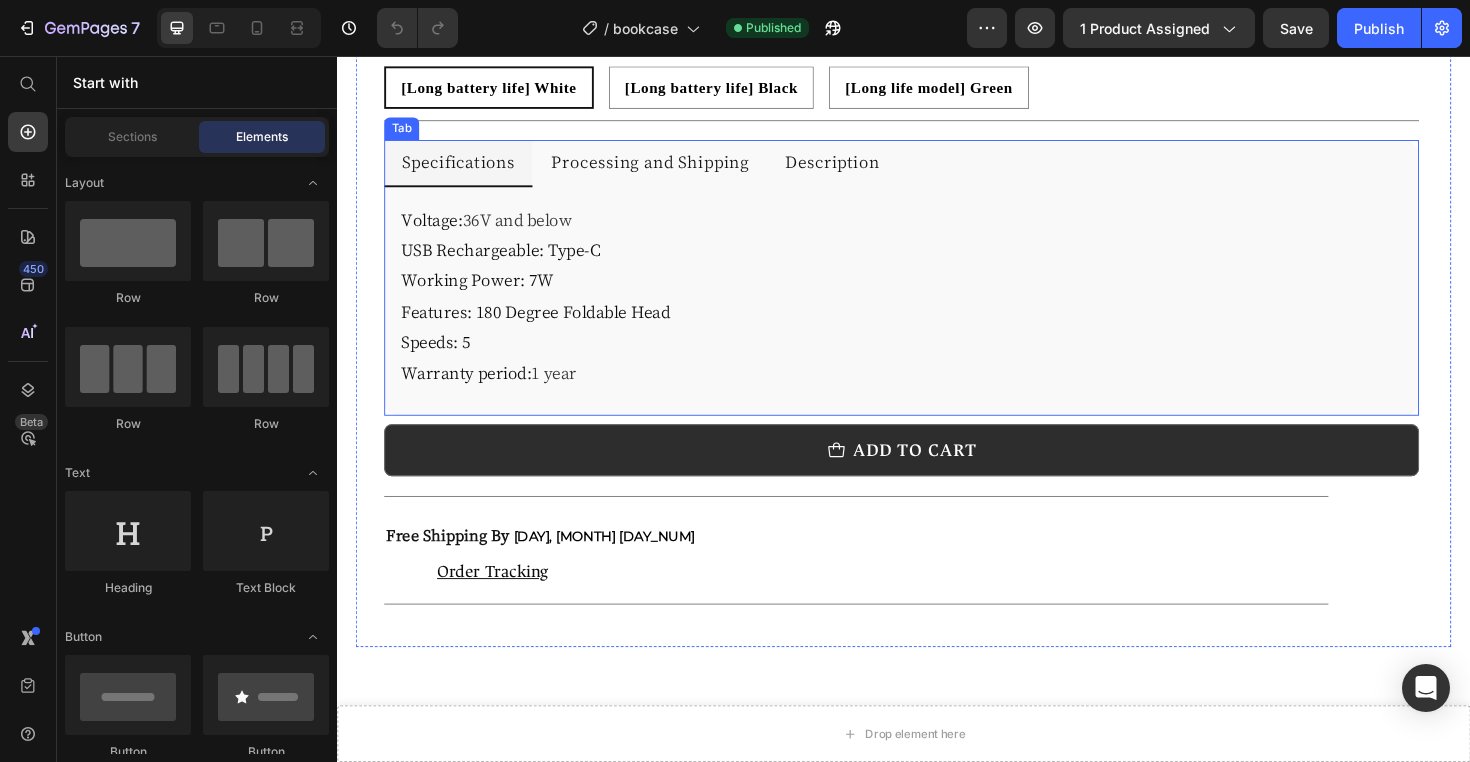click on "Processing and Shipping" at bounding box center (668, 168) 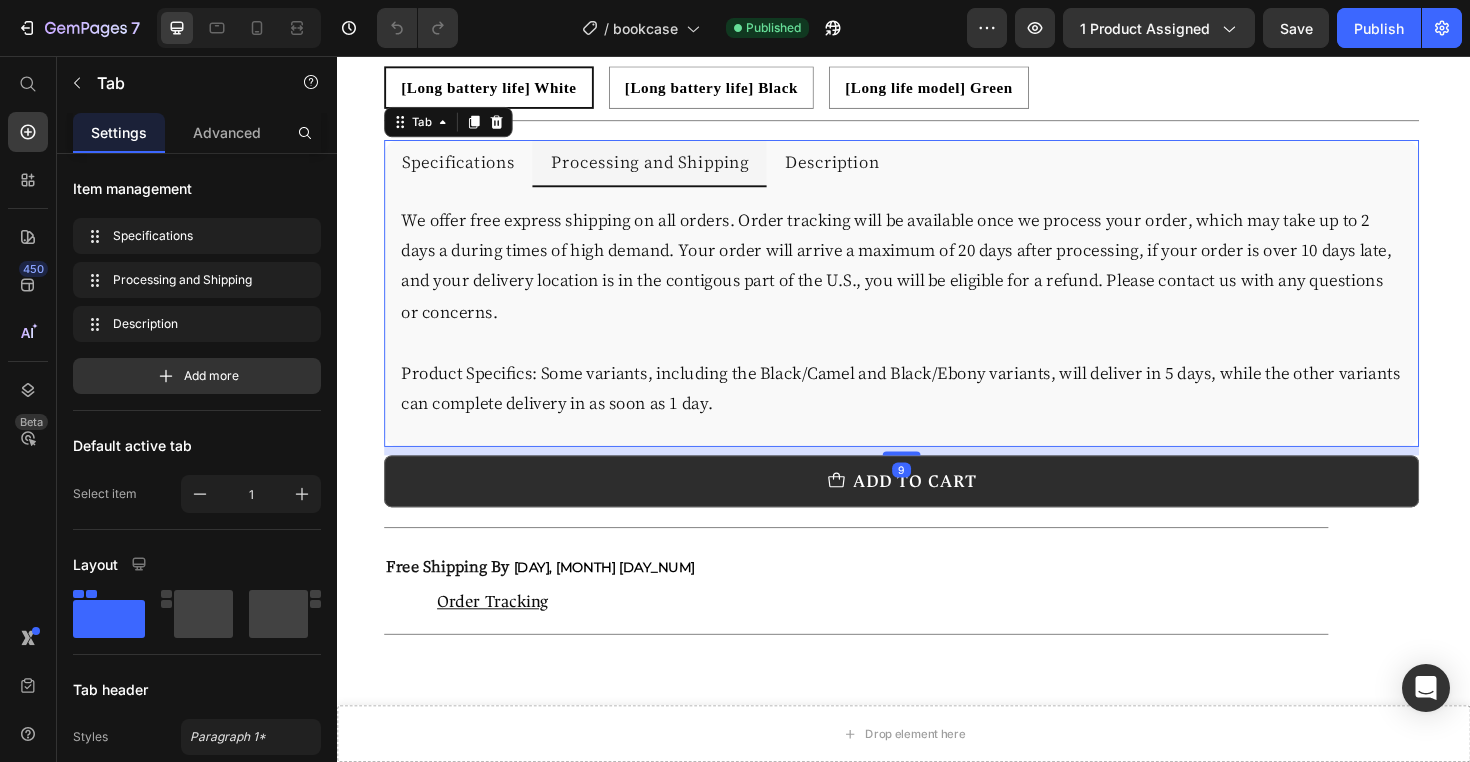 click on "Description" at bounding box center [861, 168] 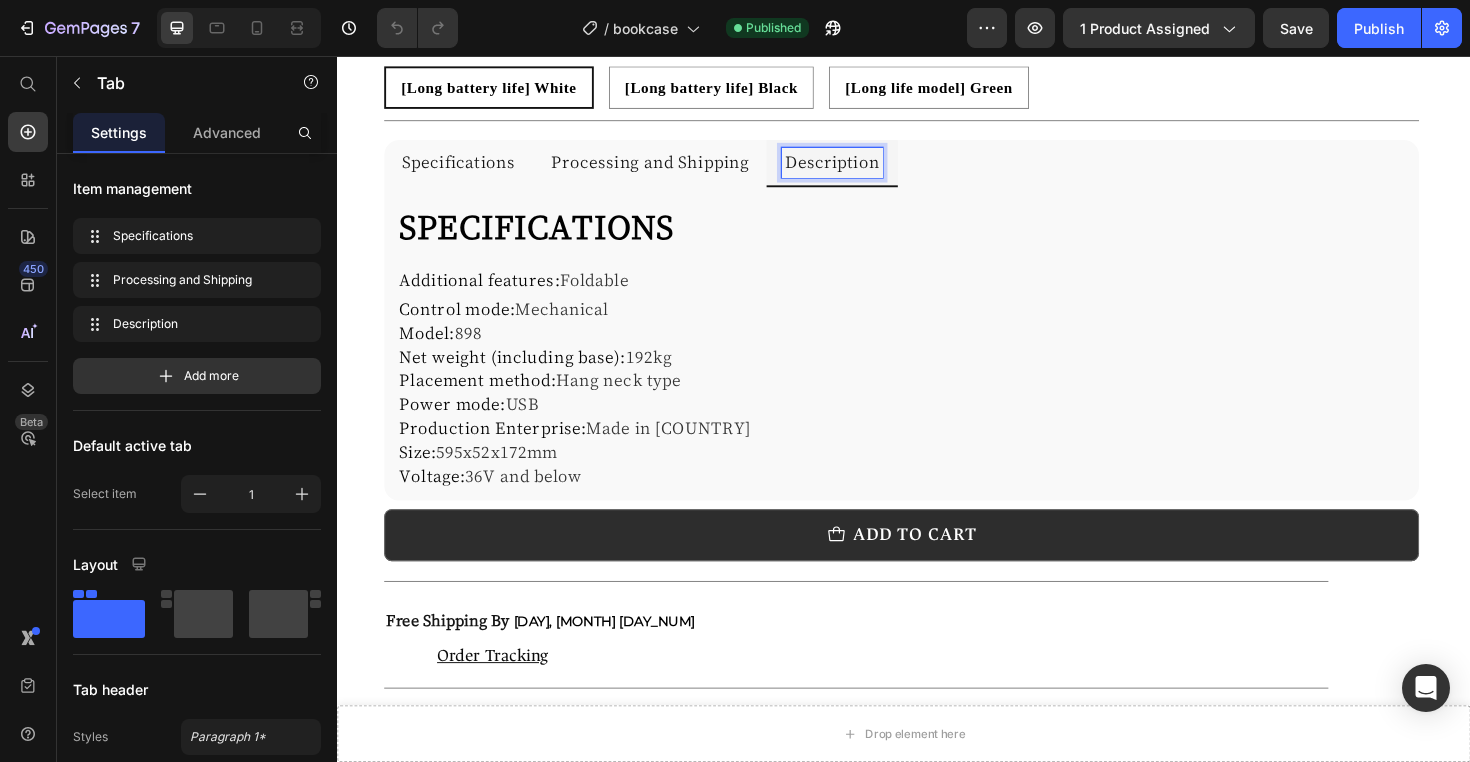click on "Processing and Shipping" at bounding box center (668, 168) 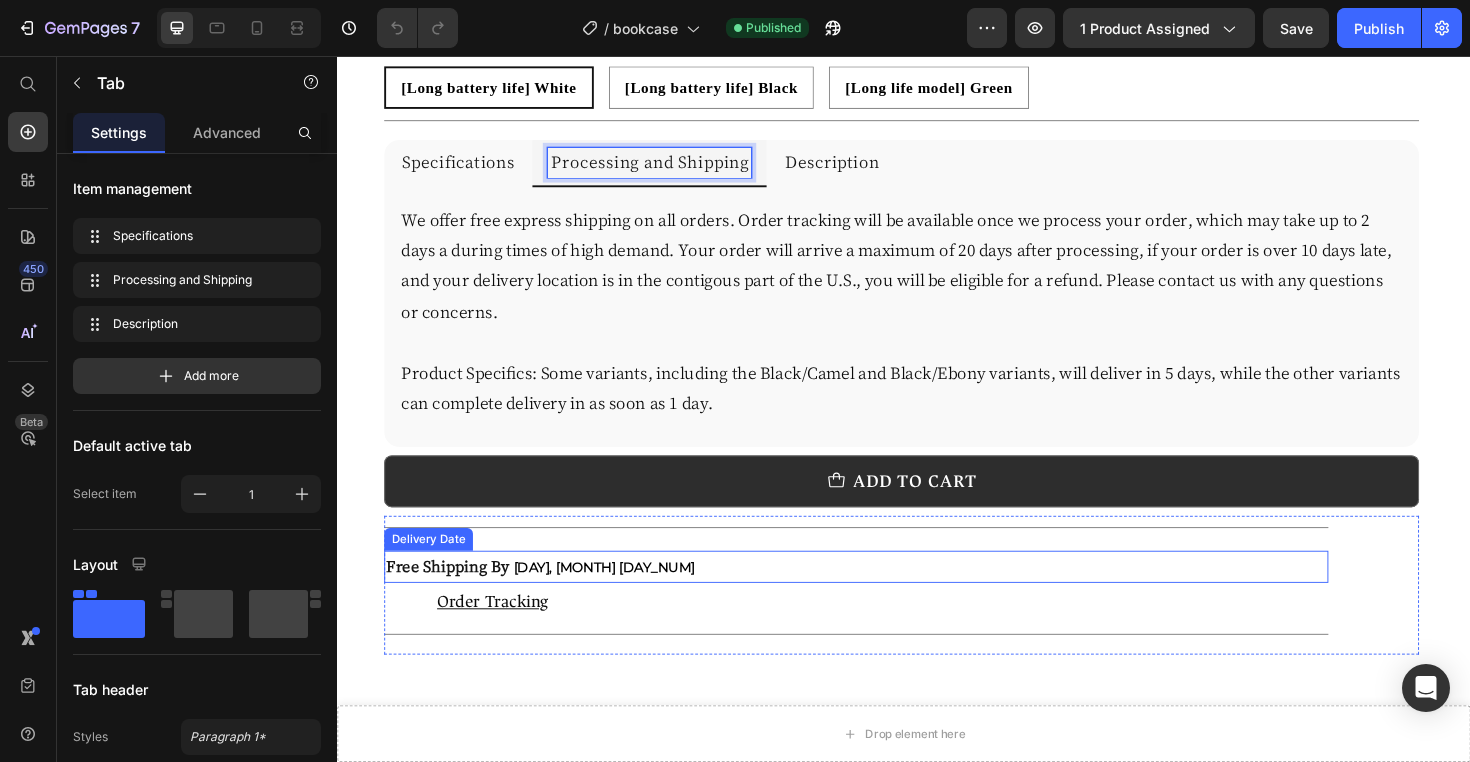 click on "[DAY], [MONTH] [DAY_NUM]" at bounding box center (887, 597) 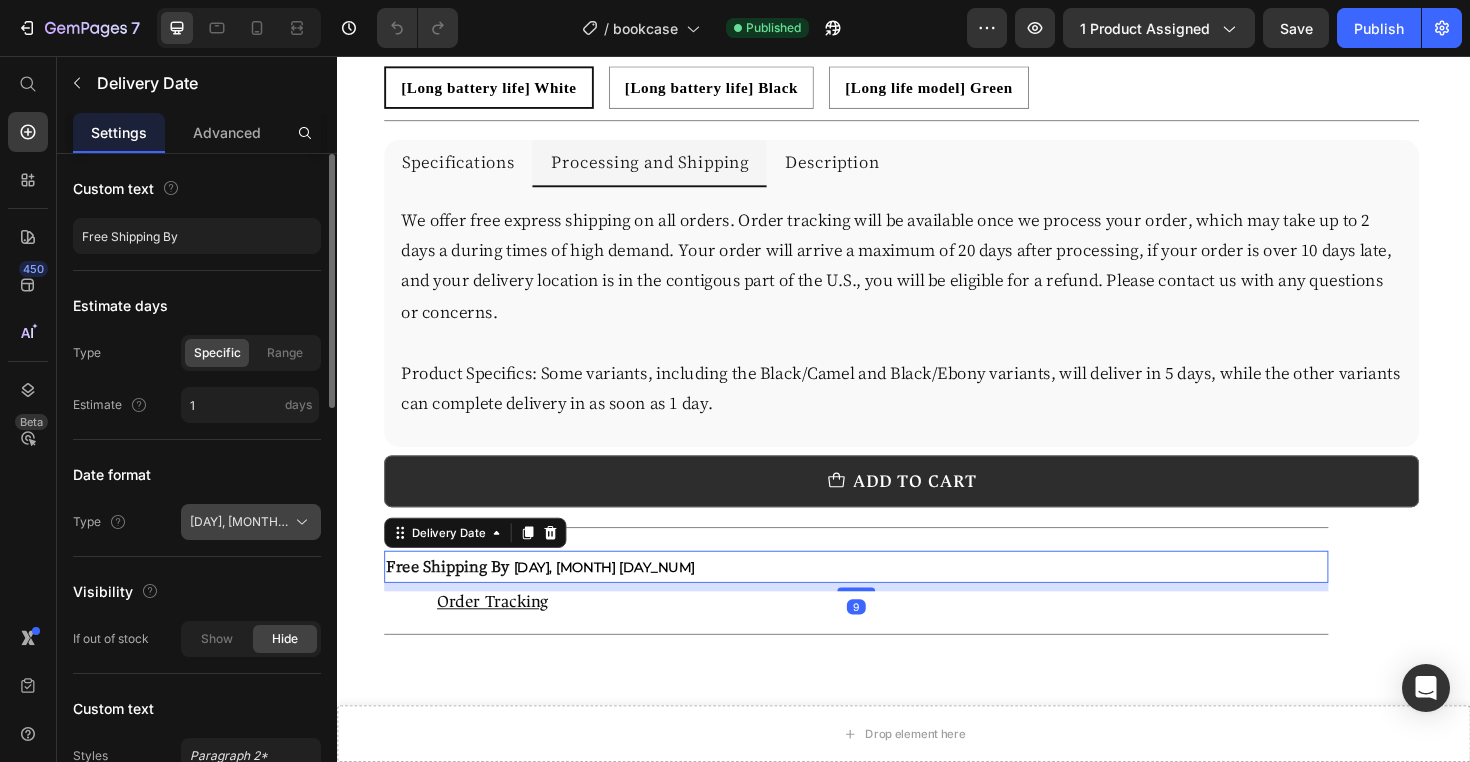 click on "[DAY], [MONTH] [DAY_NUM]" 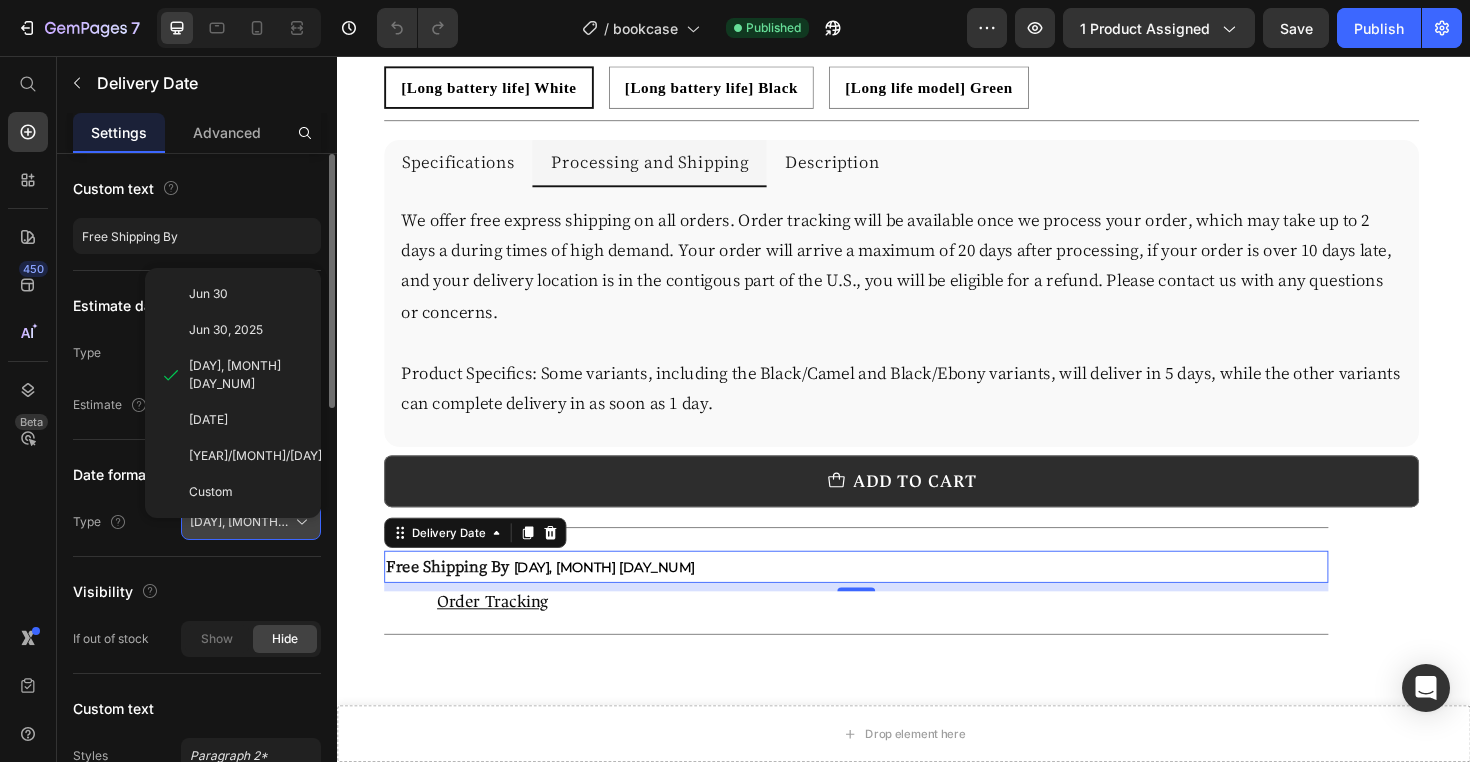 click on "[DAY], [MONTH] [DAY_NUM]" at bounding box center (251, 522) 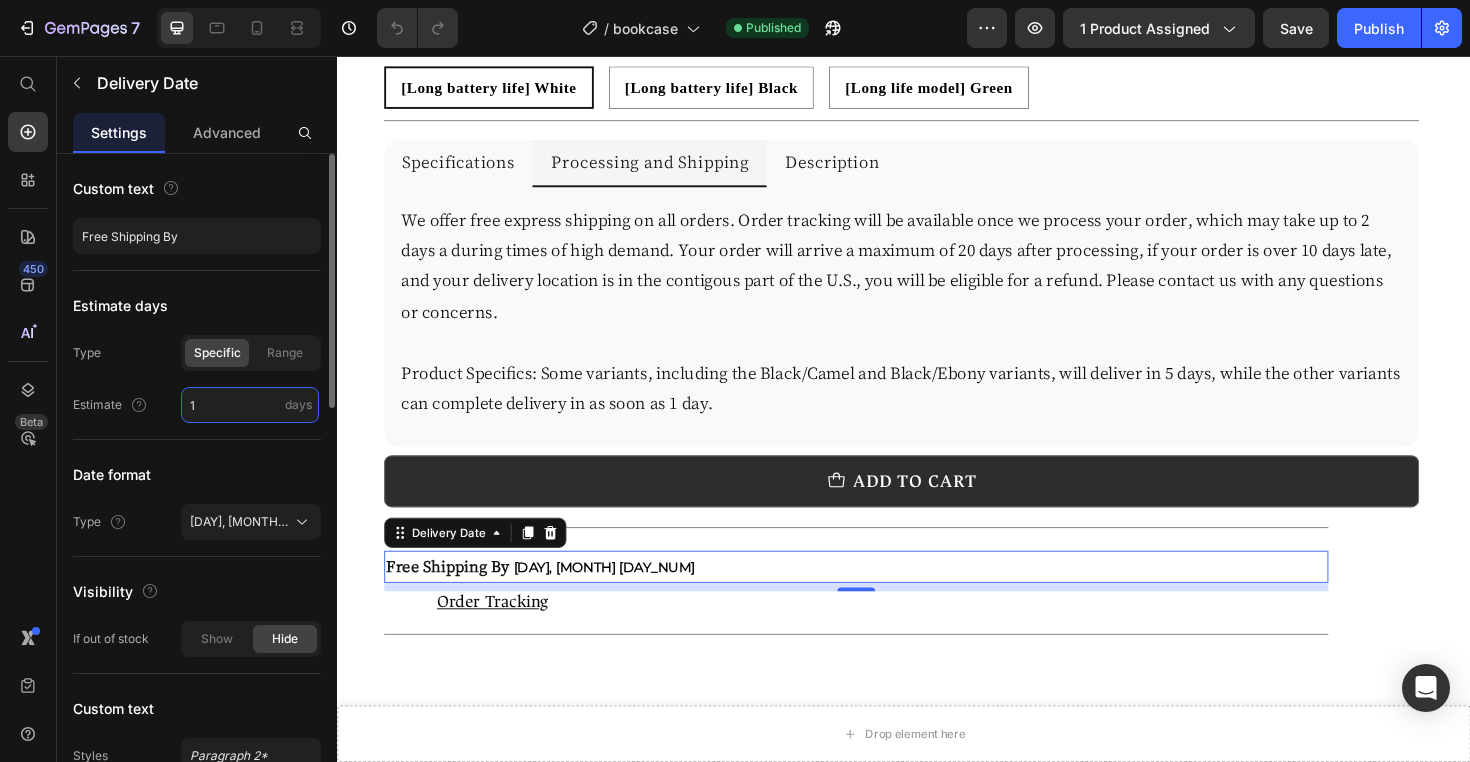 click on "1" at bounding box center (250, 405) 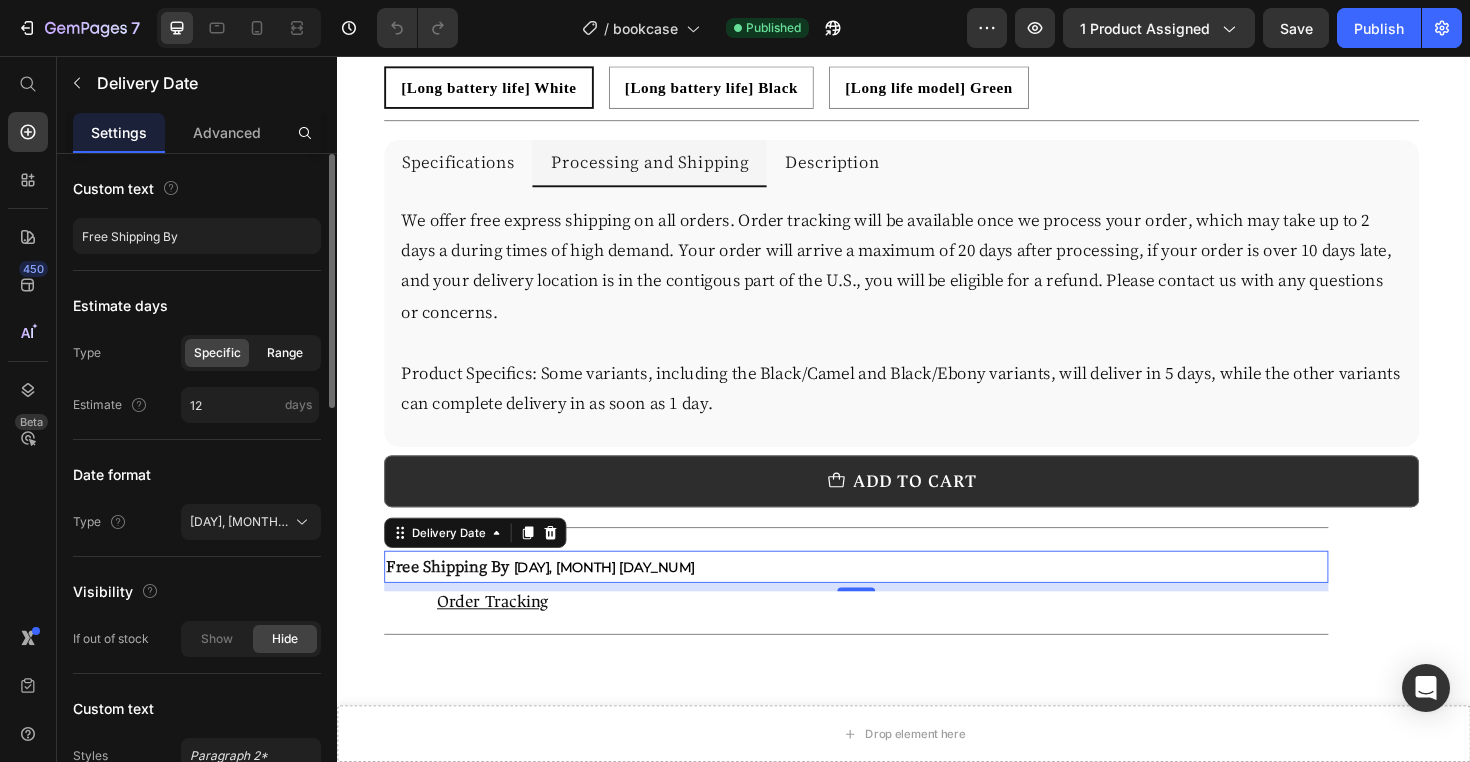 type on "12" 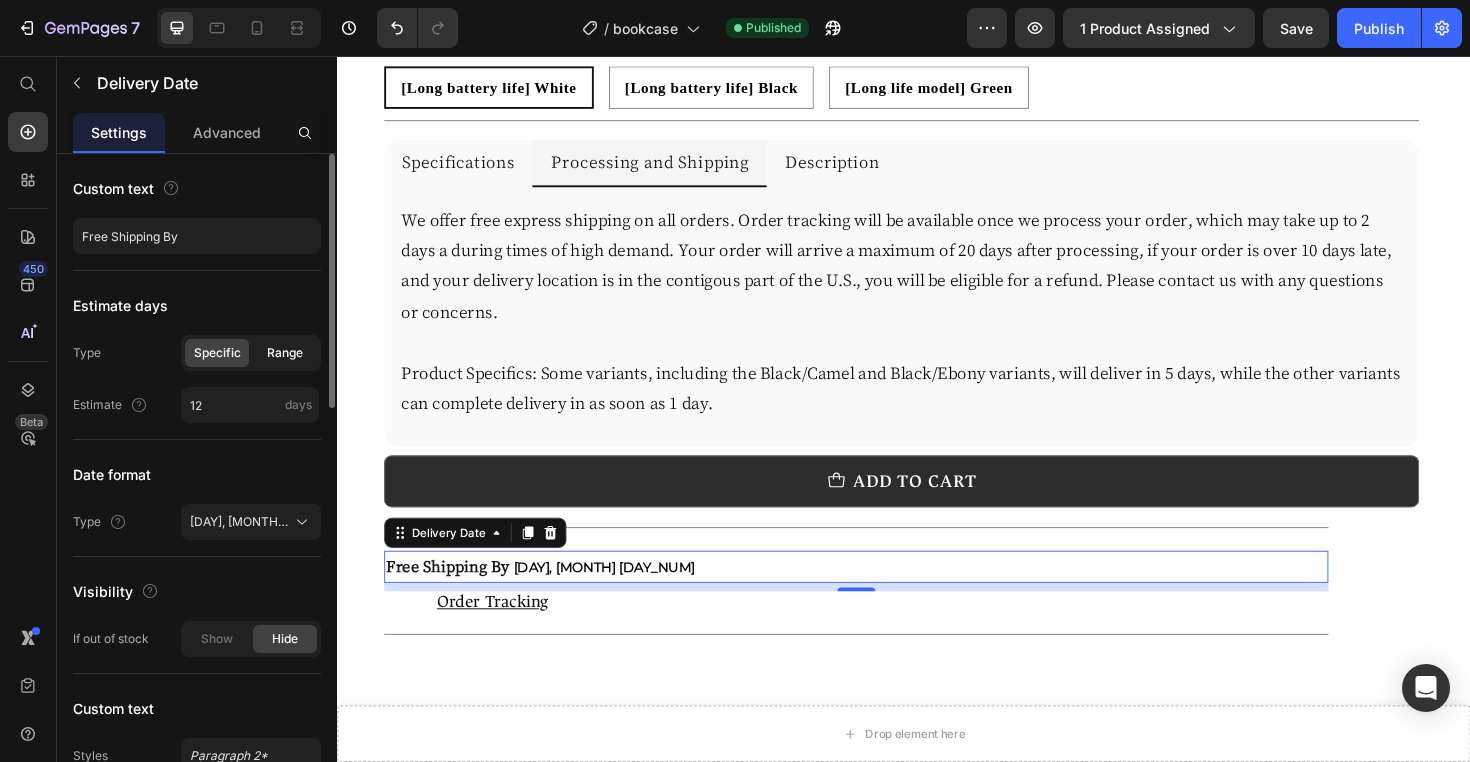 click on "Range" 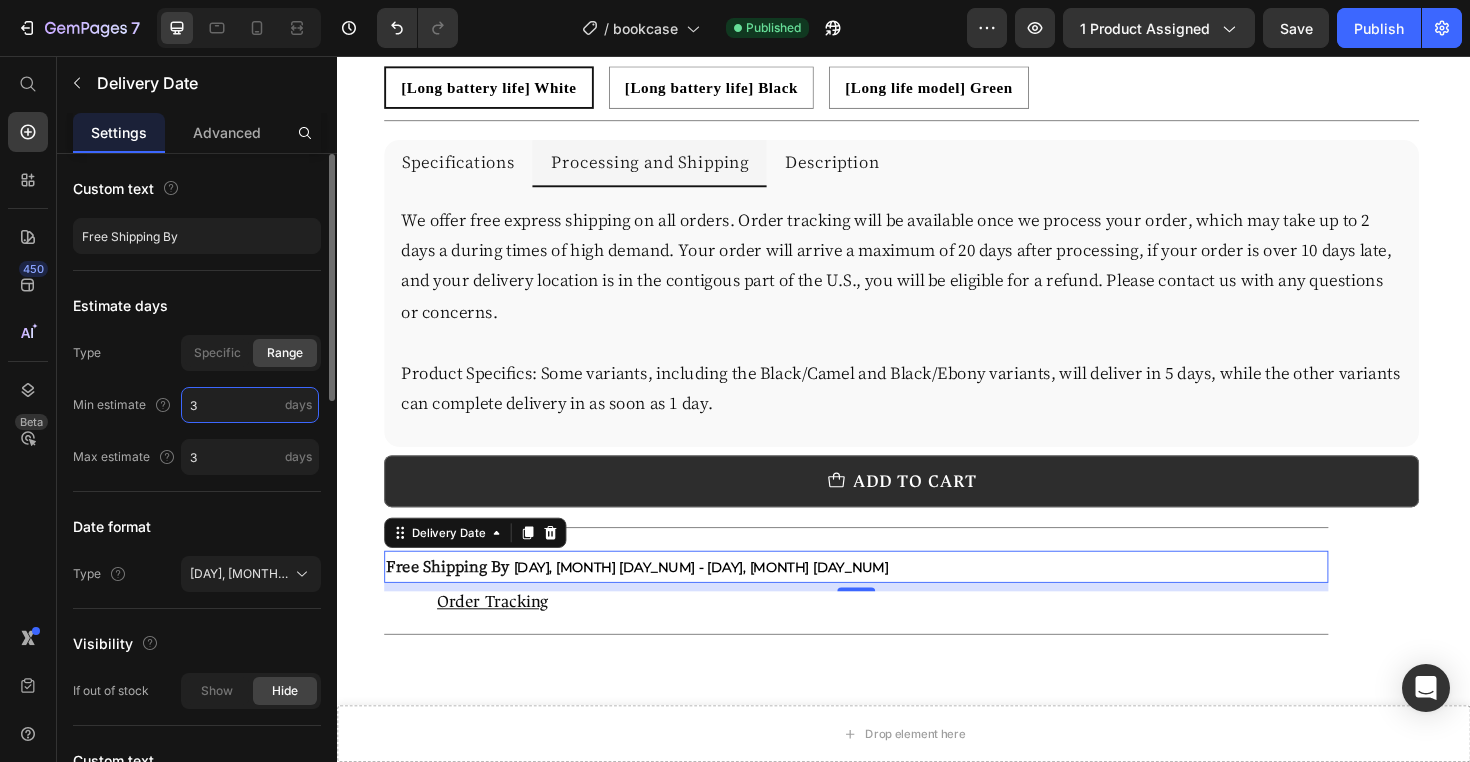 click on "3" at bounding box center [250, 405] 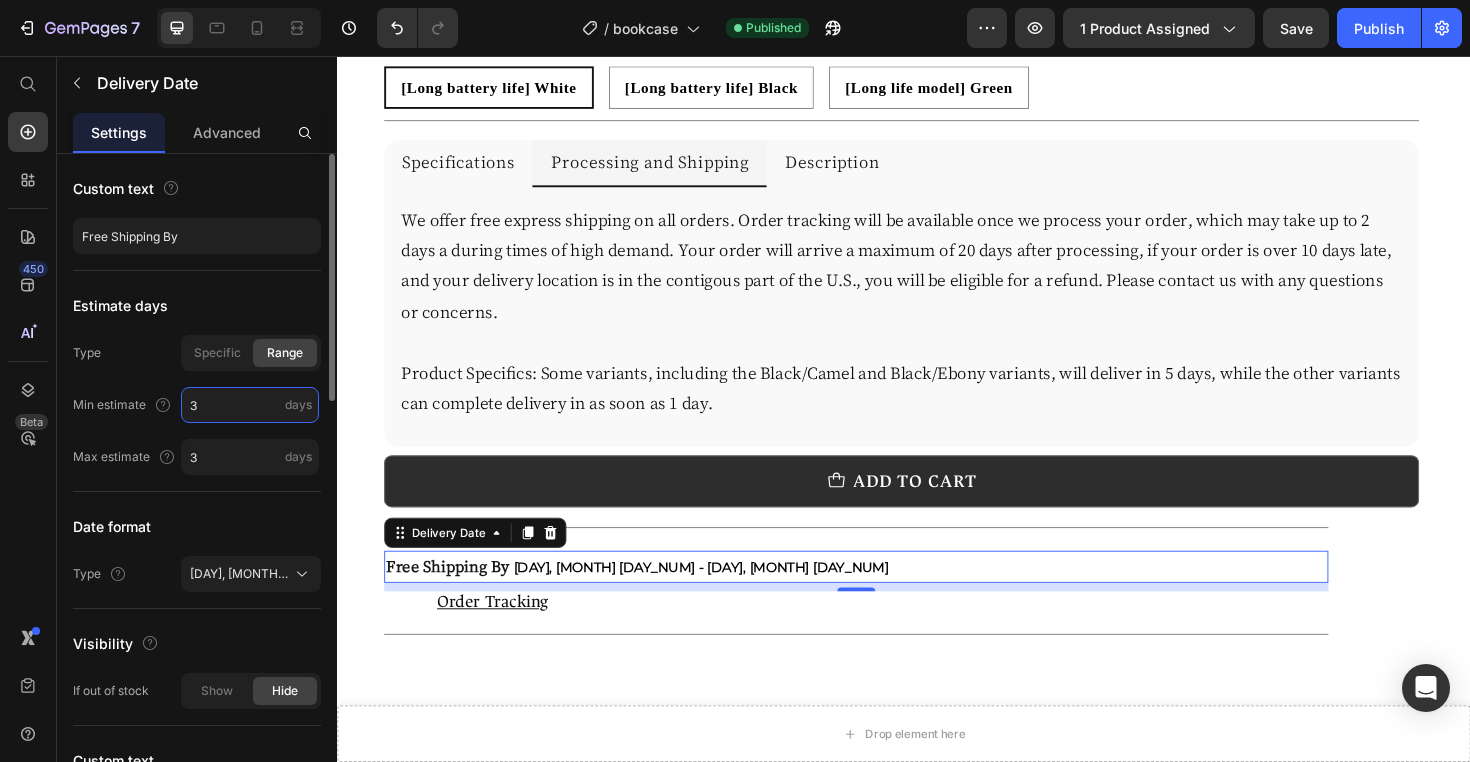 click on "3" at bounding box center (250, 405) 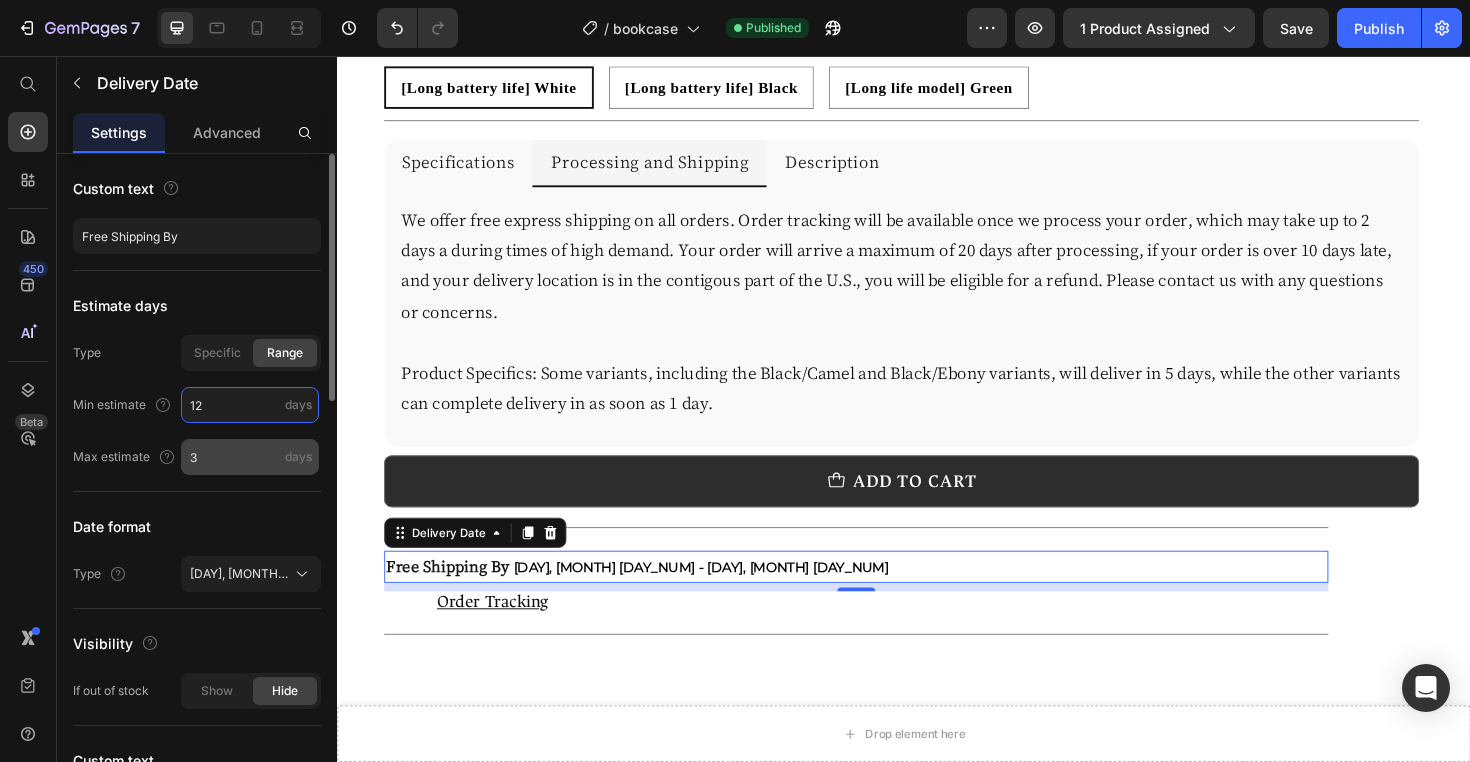 type on "12" 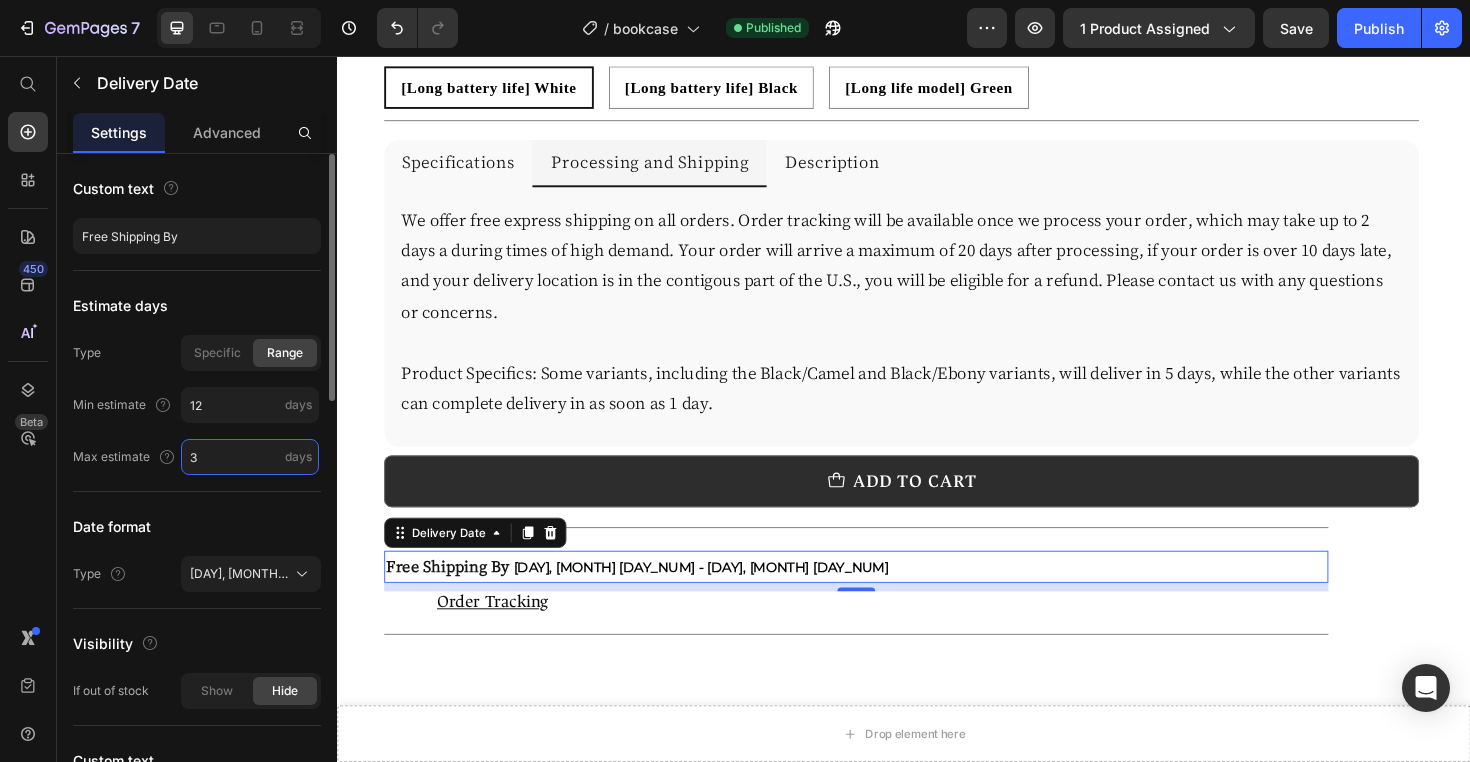 type on "12" 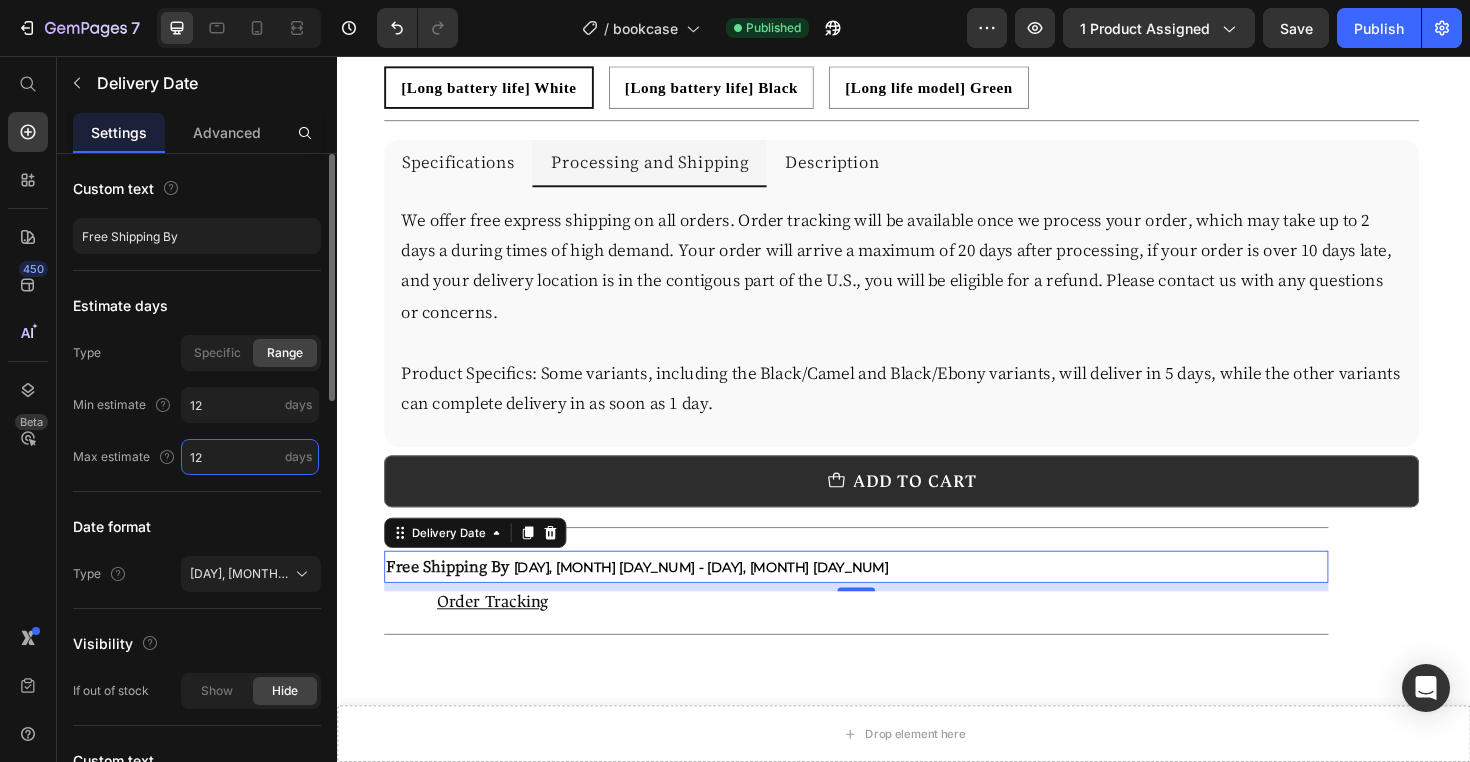 click on "12" at bounding box center (250, 457) 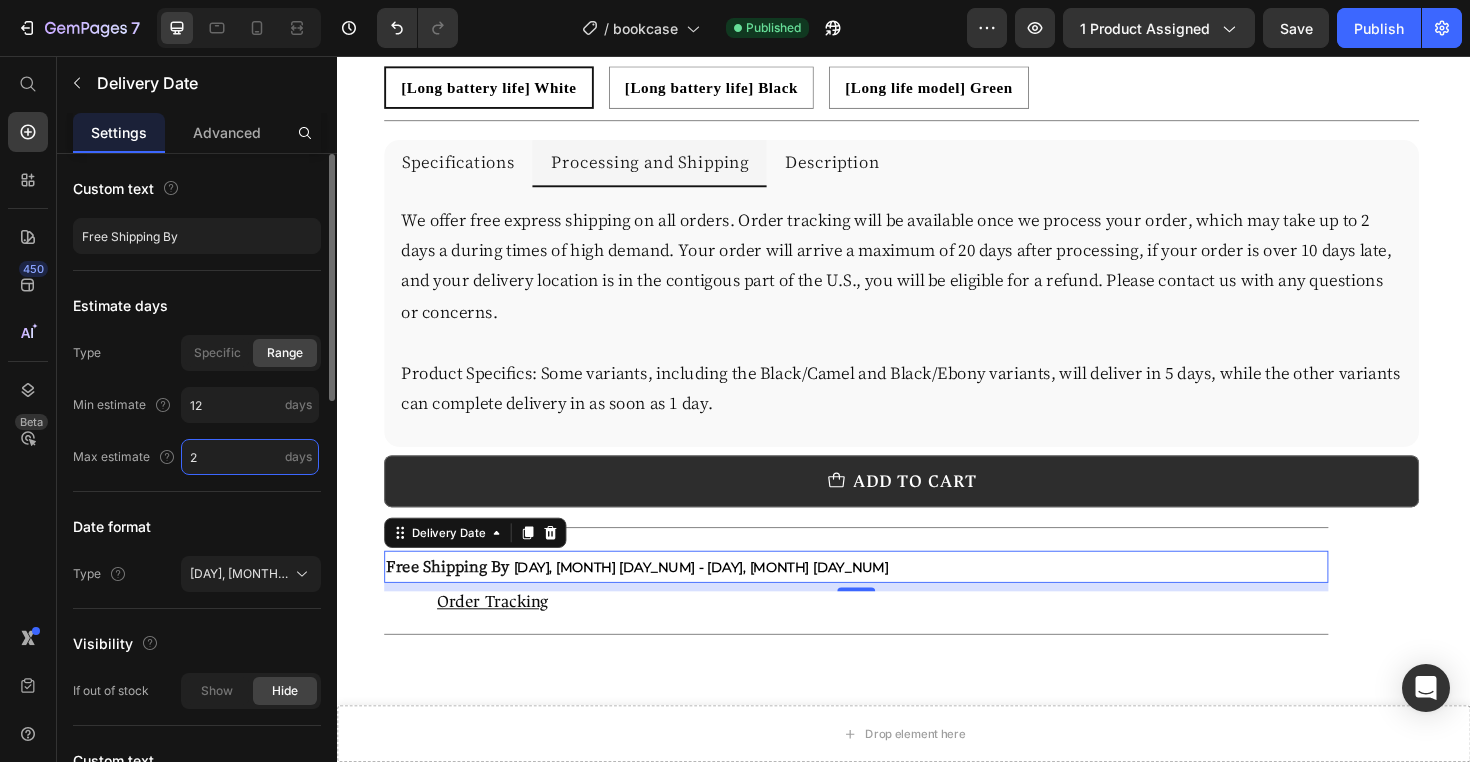 type on "20" 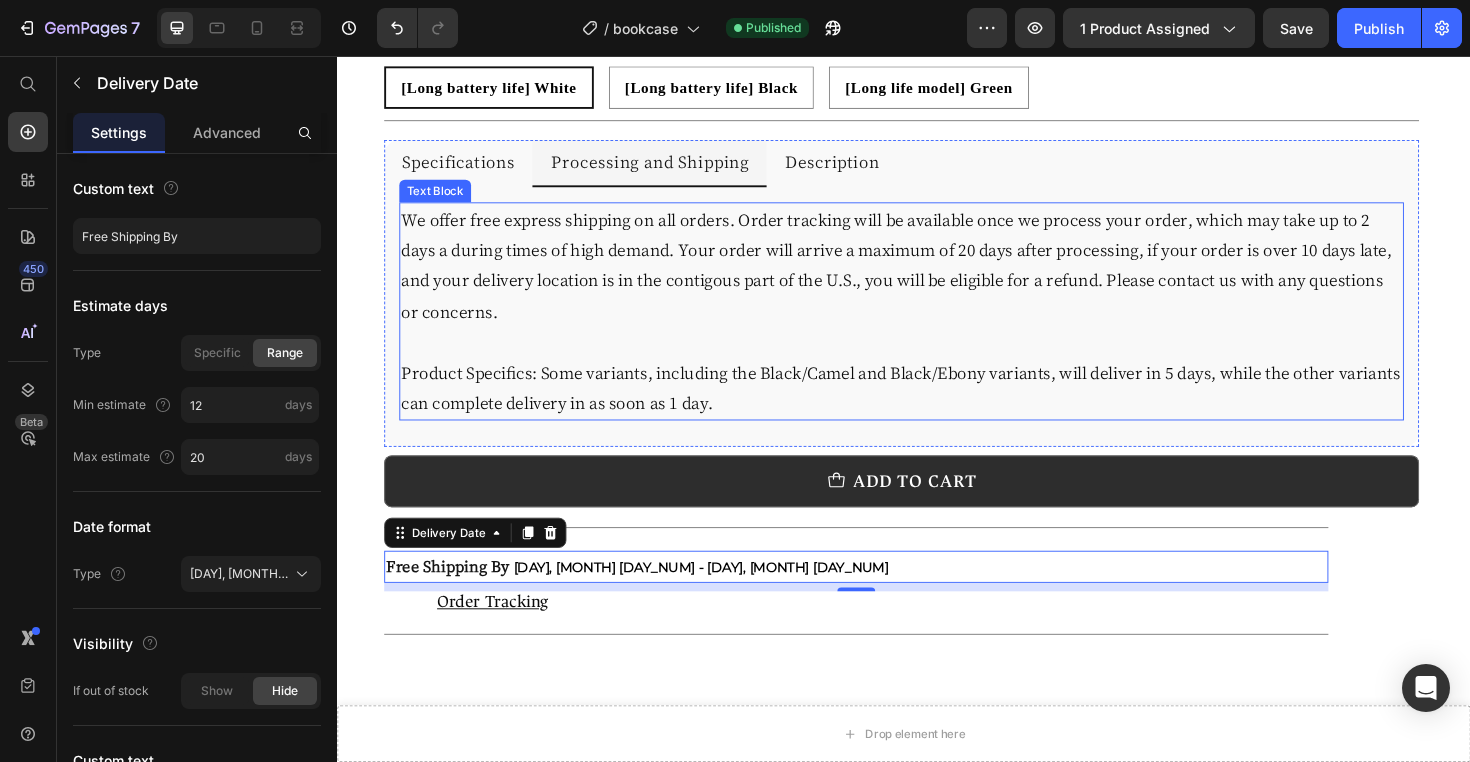 click on "Product Specifics: Some variants, including the Black/Camel and Black/Ebony variants, will deliver in 5 days, while the other variants can complete delivery in as soon as 1 day." at bounding box center (935, 407) 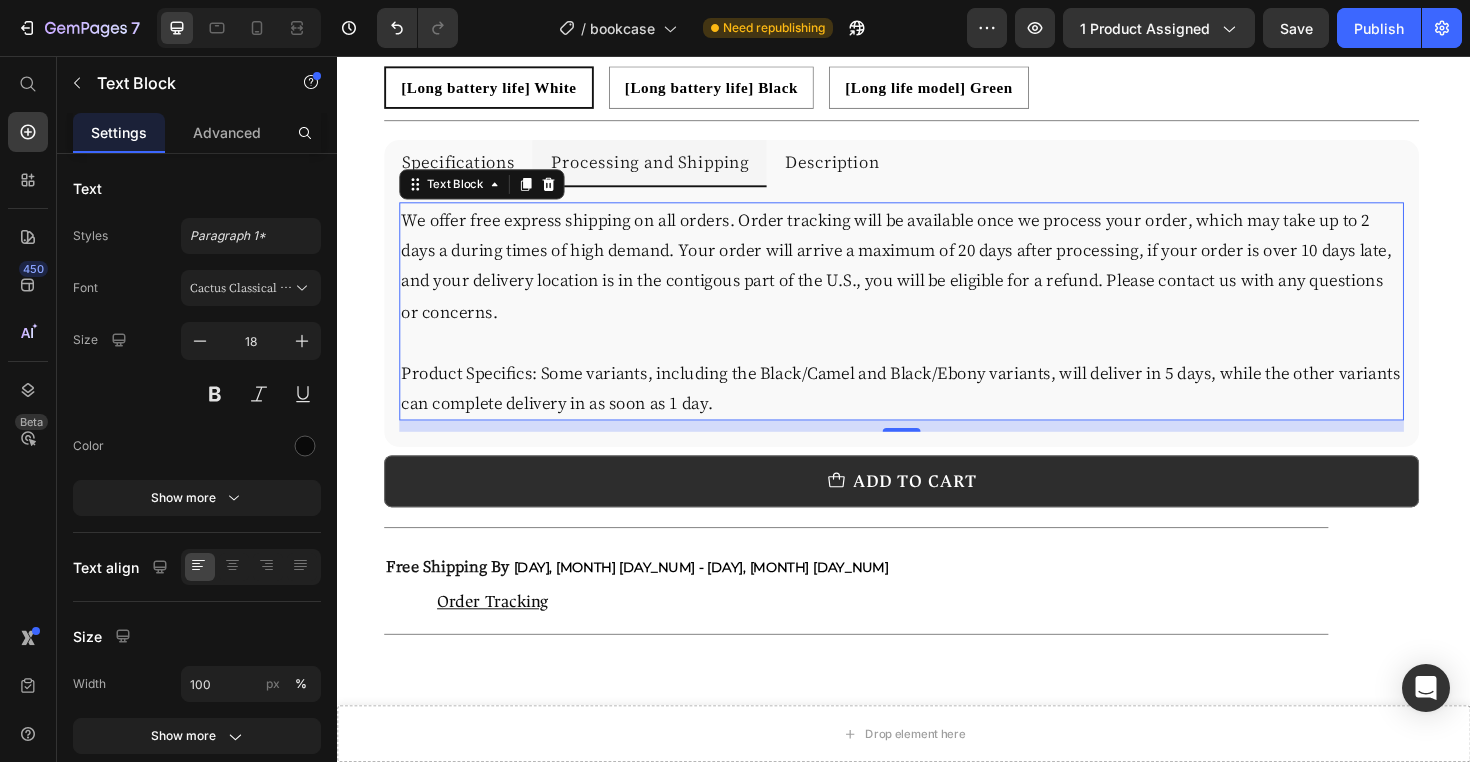 click on "Product Specifics: Some variants, including the Black/Camel and Black/Ebony variants, will deliver in 5 days, while the other variants can complete delivery in as soon as 1 day." at bounding box center [935, 407] 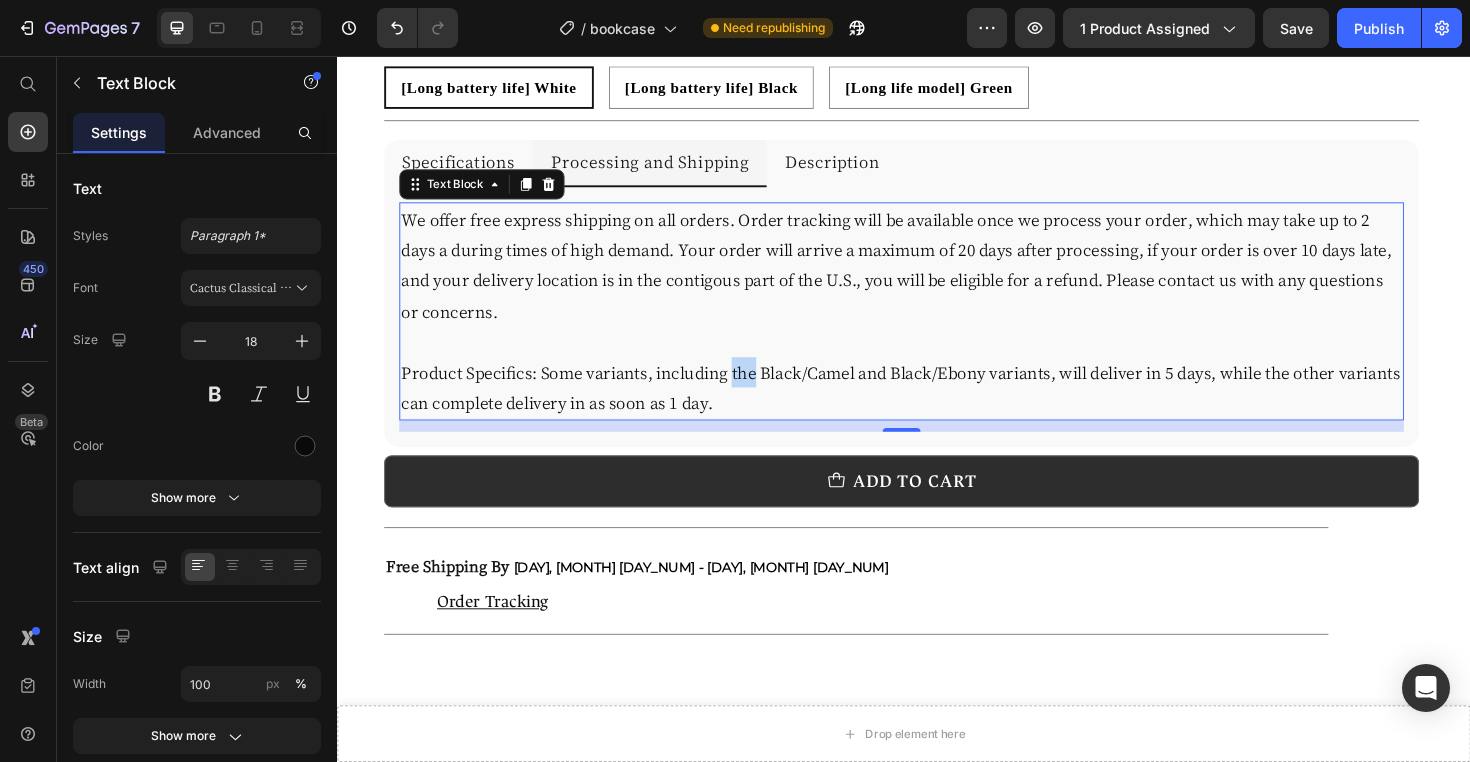 click on "Product Specifics: Some variants, including the Black/Camel and Black/Ebony variants, will deliver in 5 days, while the other variants can complete delivery in as soon as 1 day." at bounding box center [935, 407] 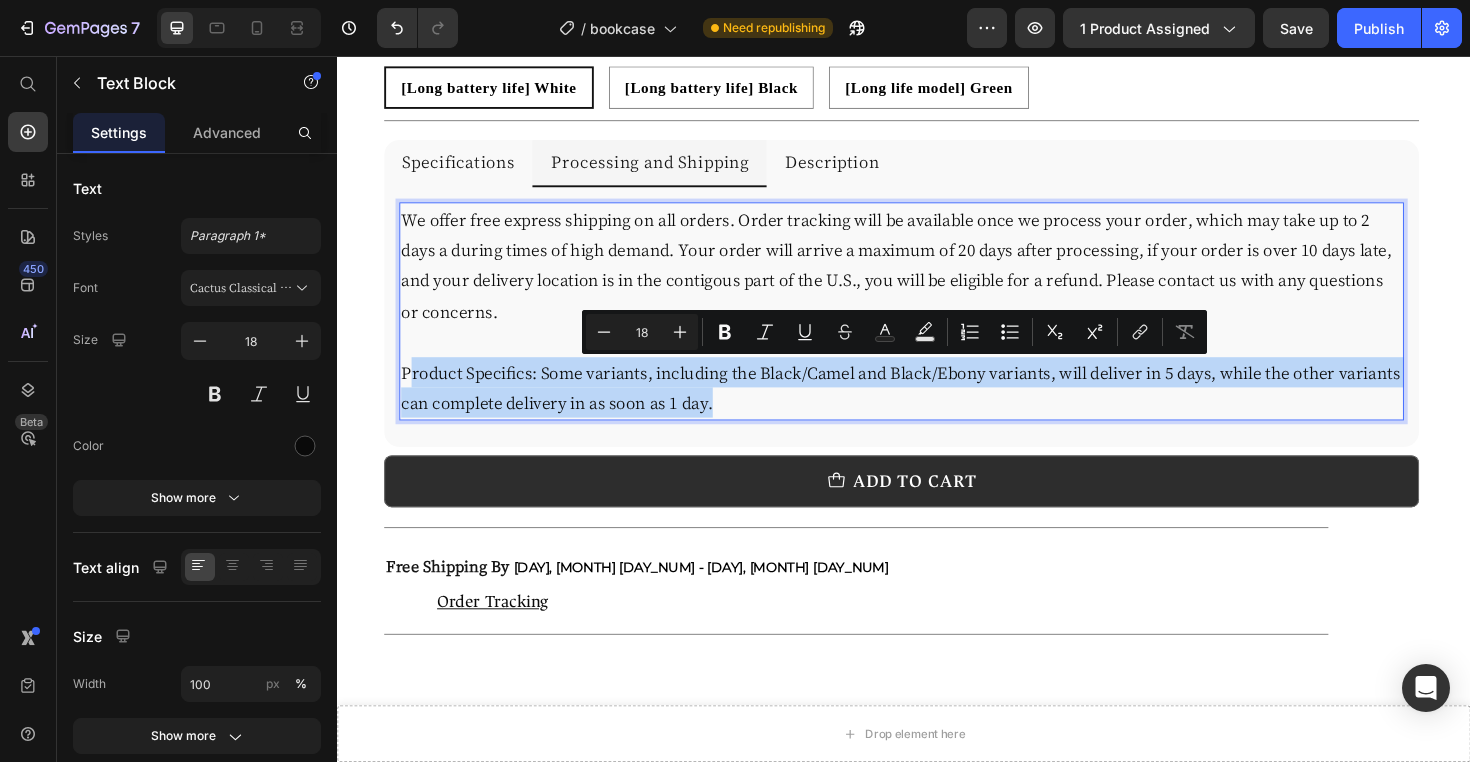 drag, startPoint x: 411, startPoint y: 390, endPoint x: 1077, endPoint y: 410, distance: 666.30023 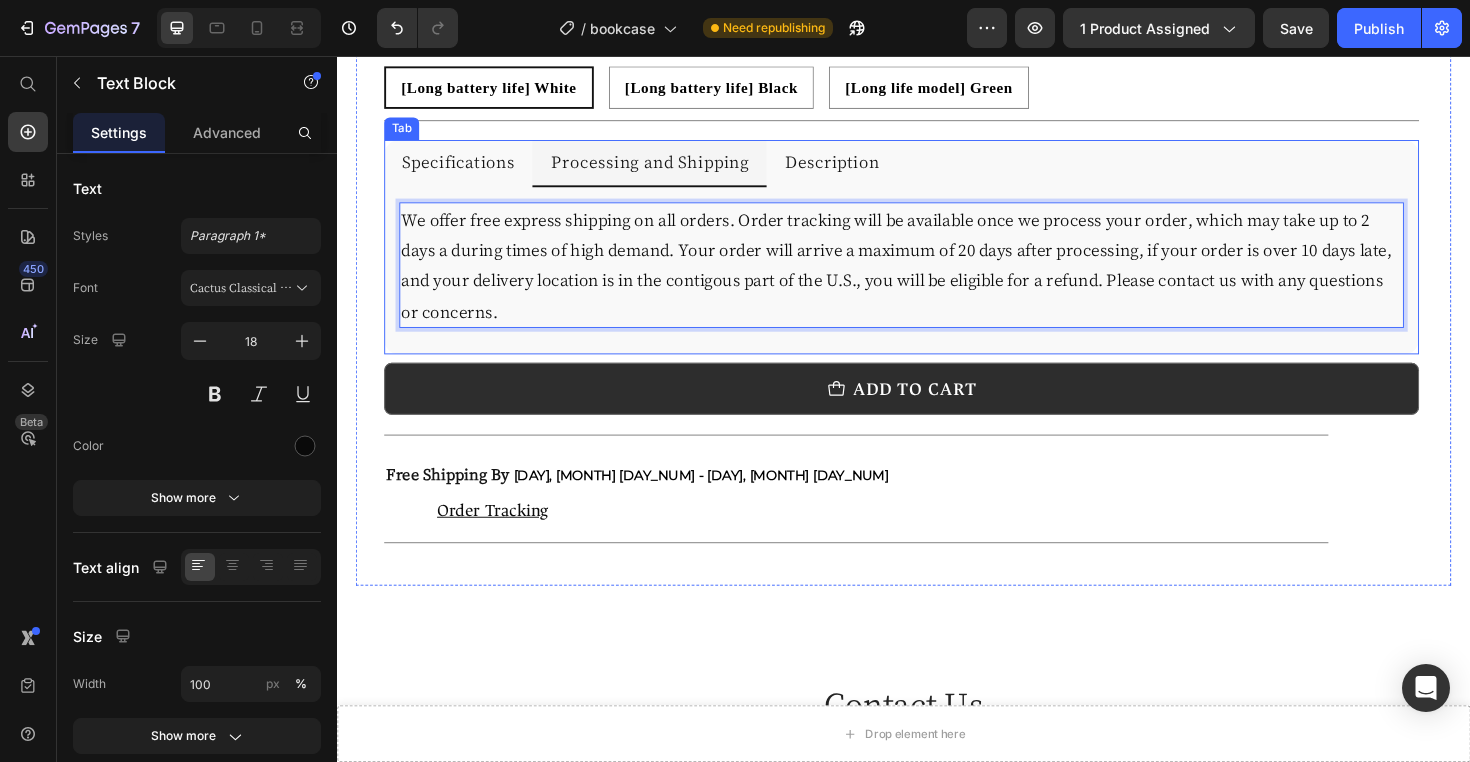 click on "Processing and Shipping" at bounding box center (668, 168) 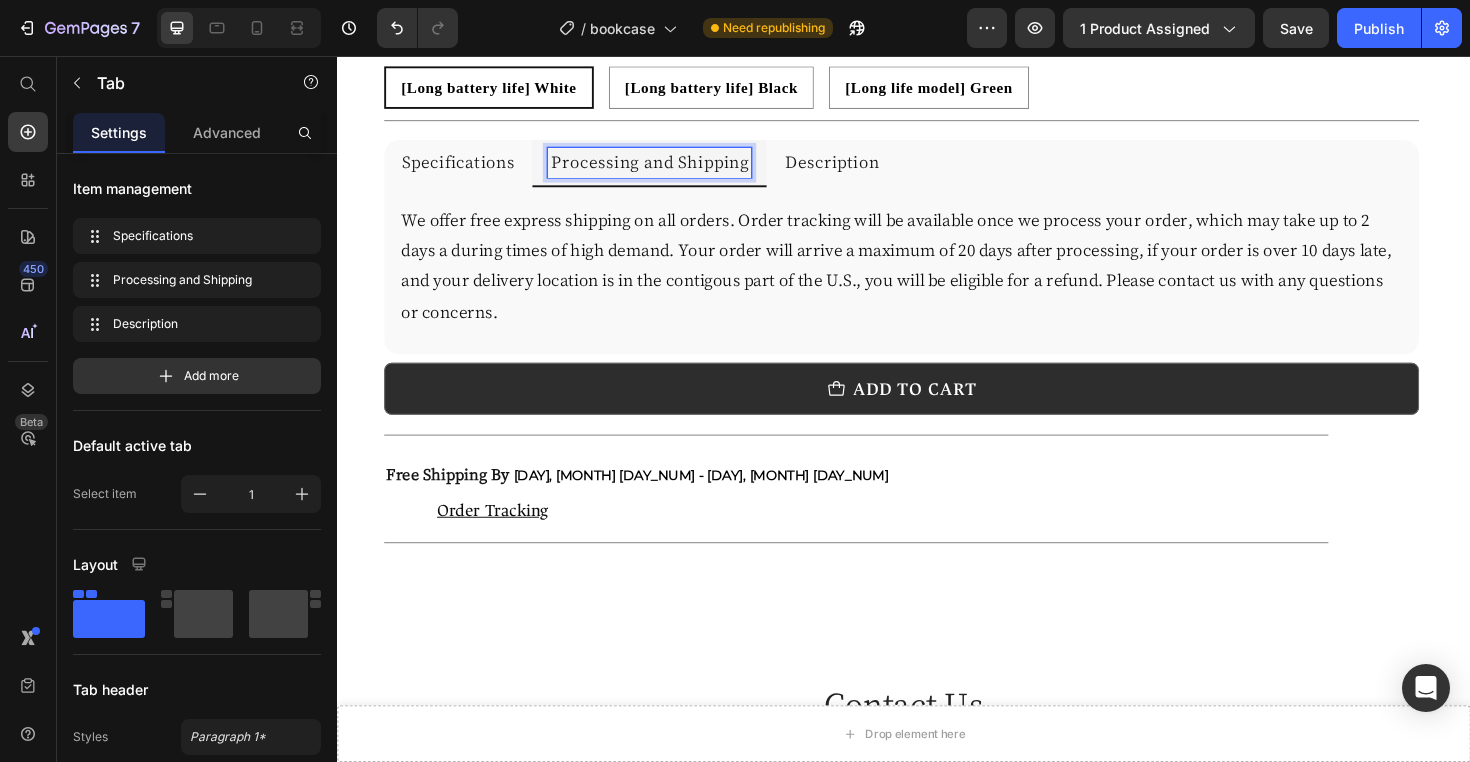 click on "Processing and Shipping" at bounding box center (668, 168) 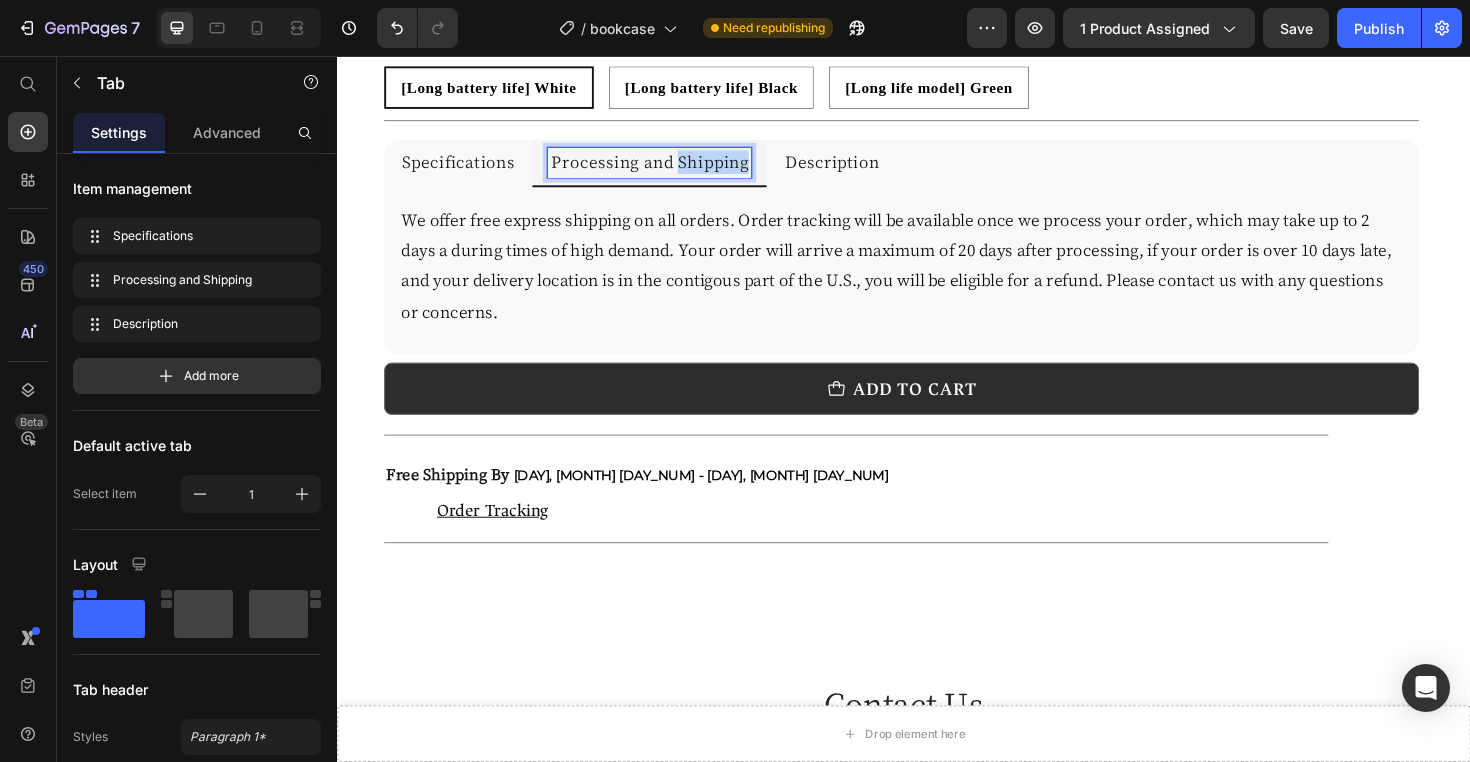 click on "Processing and Shipping" at bounding box center (668, 168) 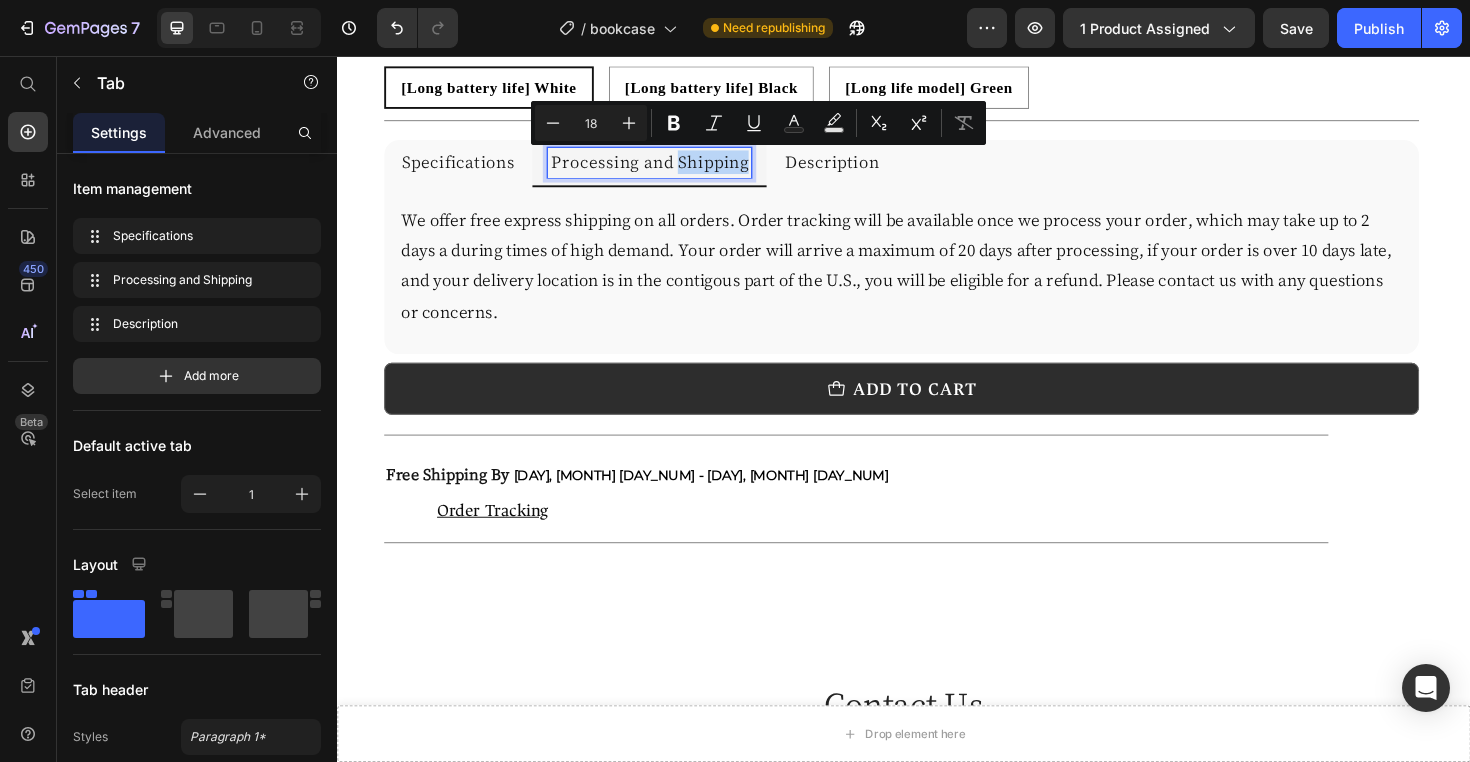 click on "Processing and Shipping" at bounding box center [668, 168] 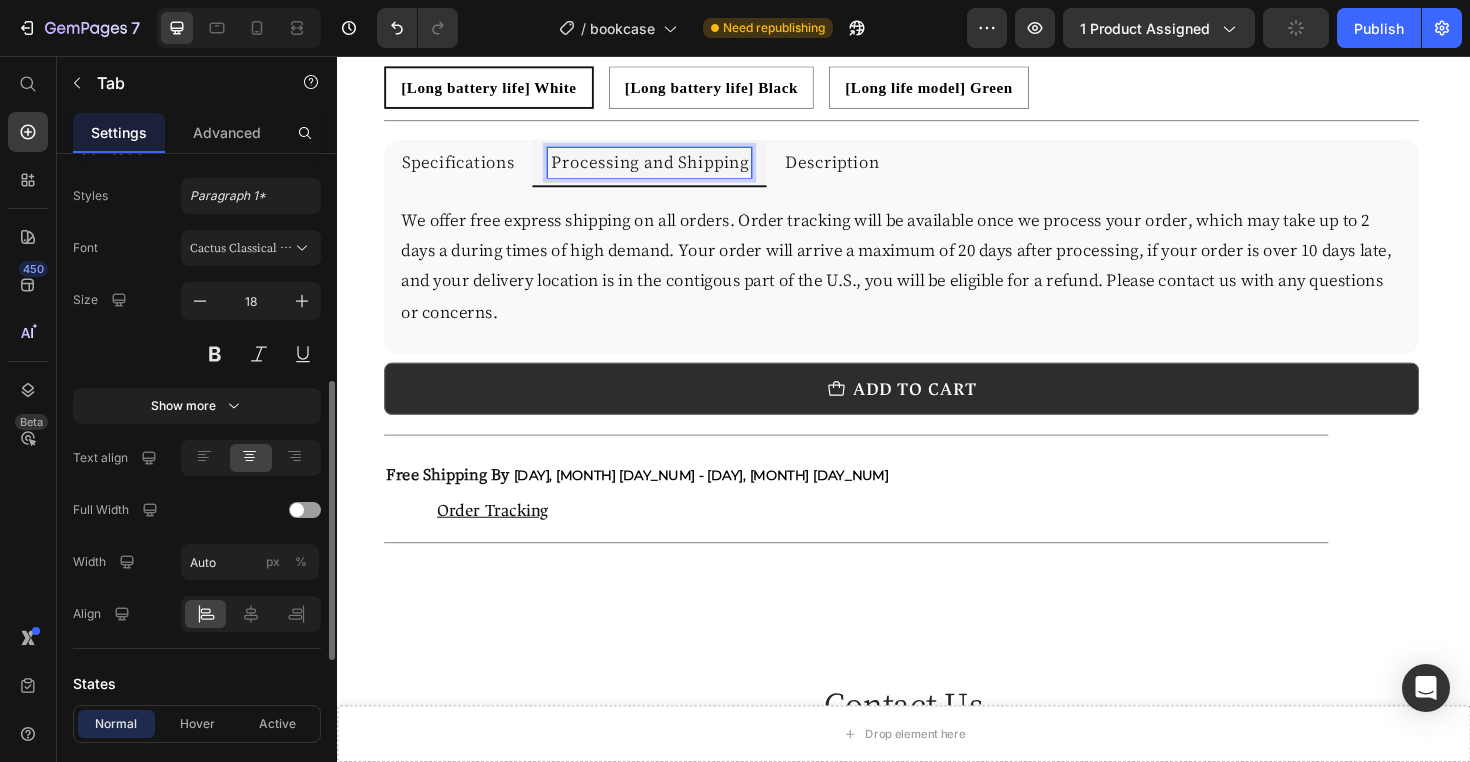 scroll, scrollTop: 137, scrollLeft: 0, axis: vertical 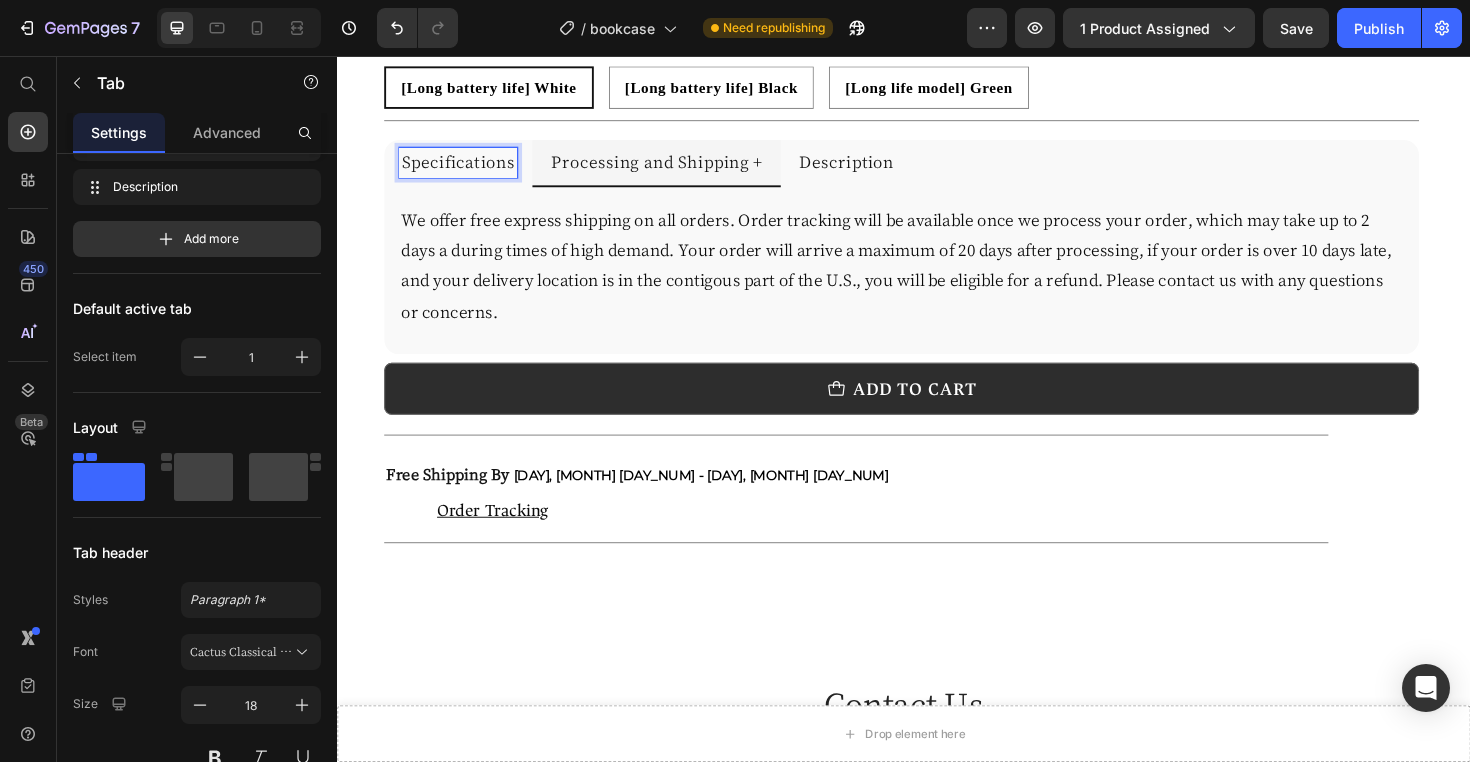 click on "Specifications" at bounding box center [465, 168] 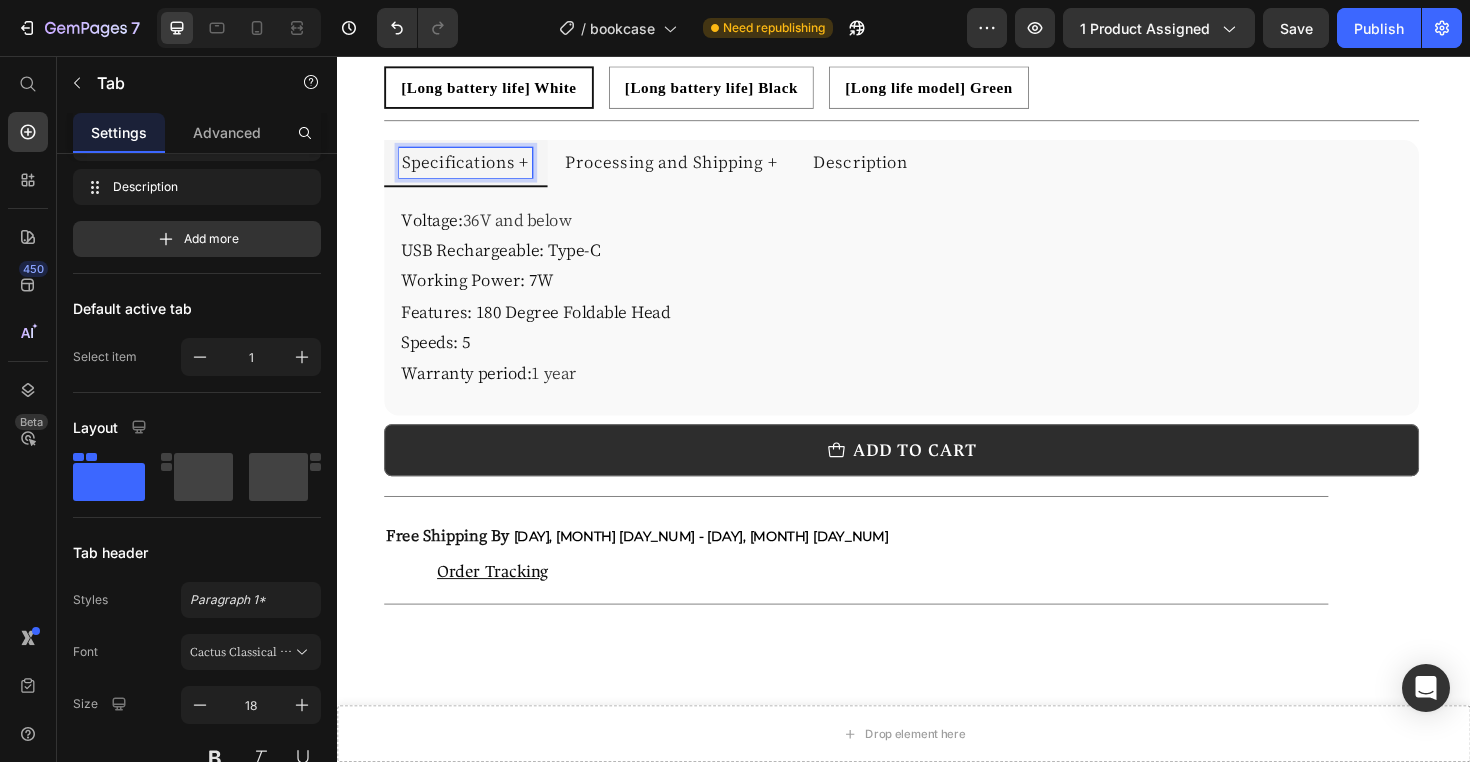 click on "Description" at bounding box center (892, 168) 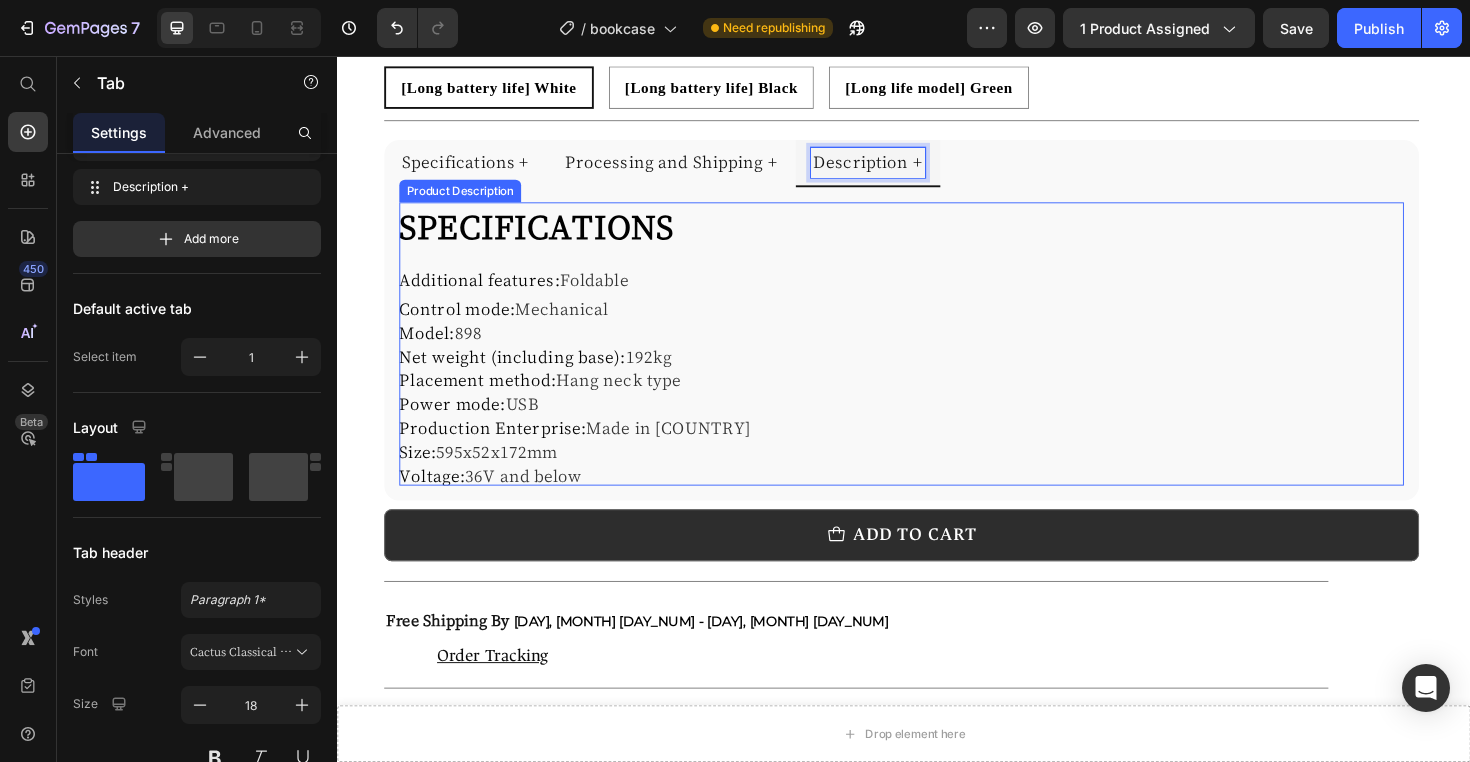 click on "Production Enterprise : Made in [COUNTRY]" at bounding box center (935, 361) 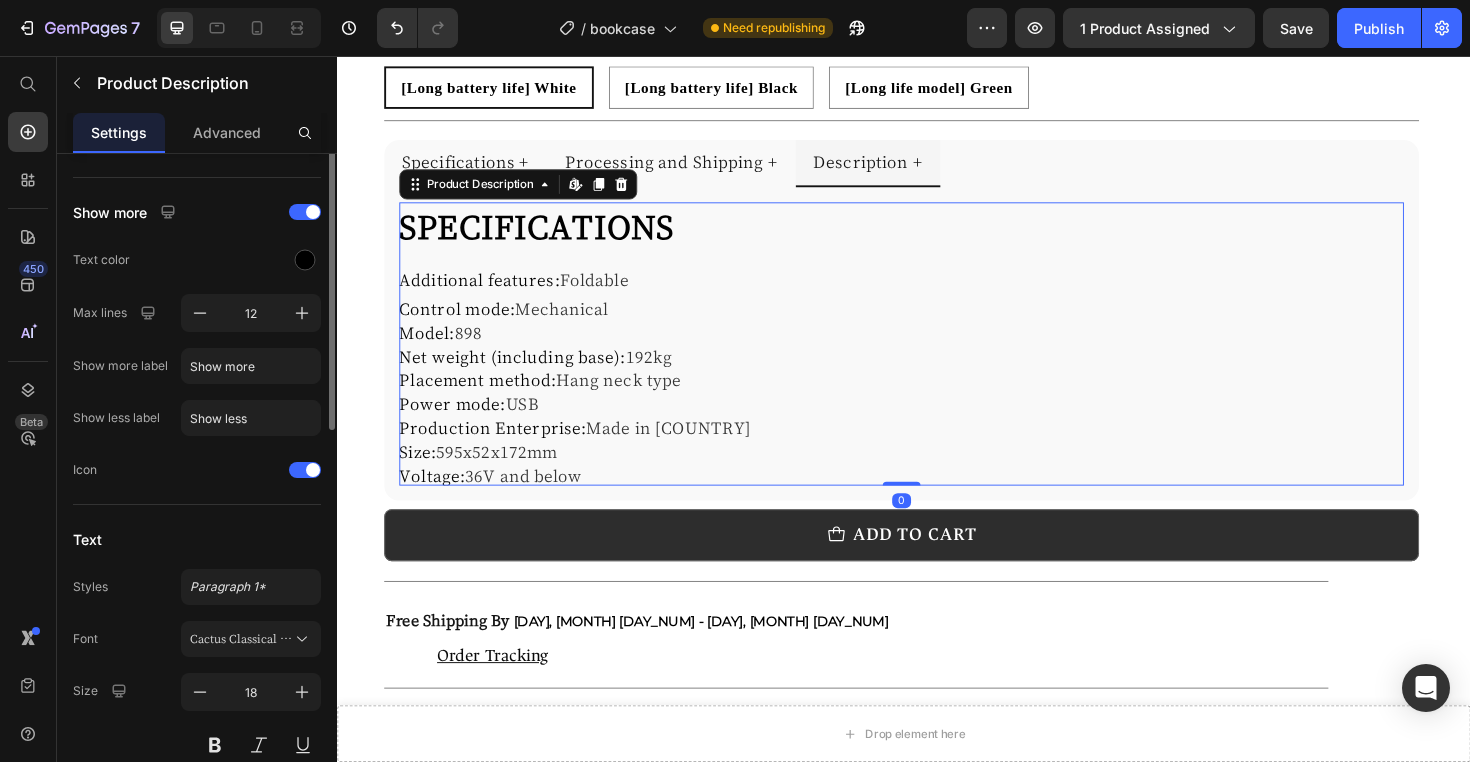 scroll, scrollTop: 0, scrollLeft: 0, axis: both 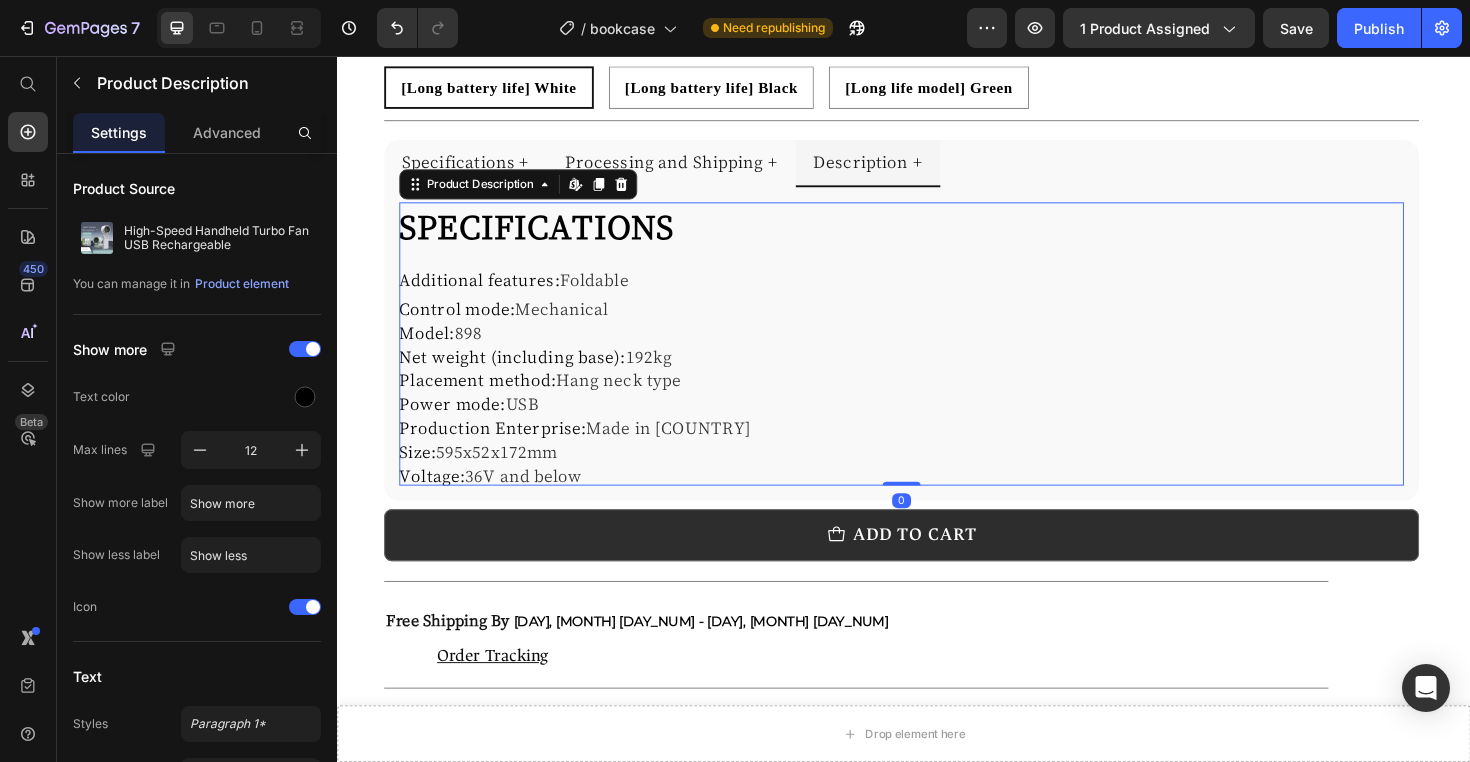 click on "SPECIFICATIONS" at bounding box center [548, 236] 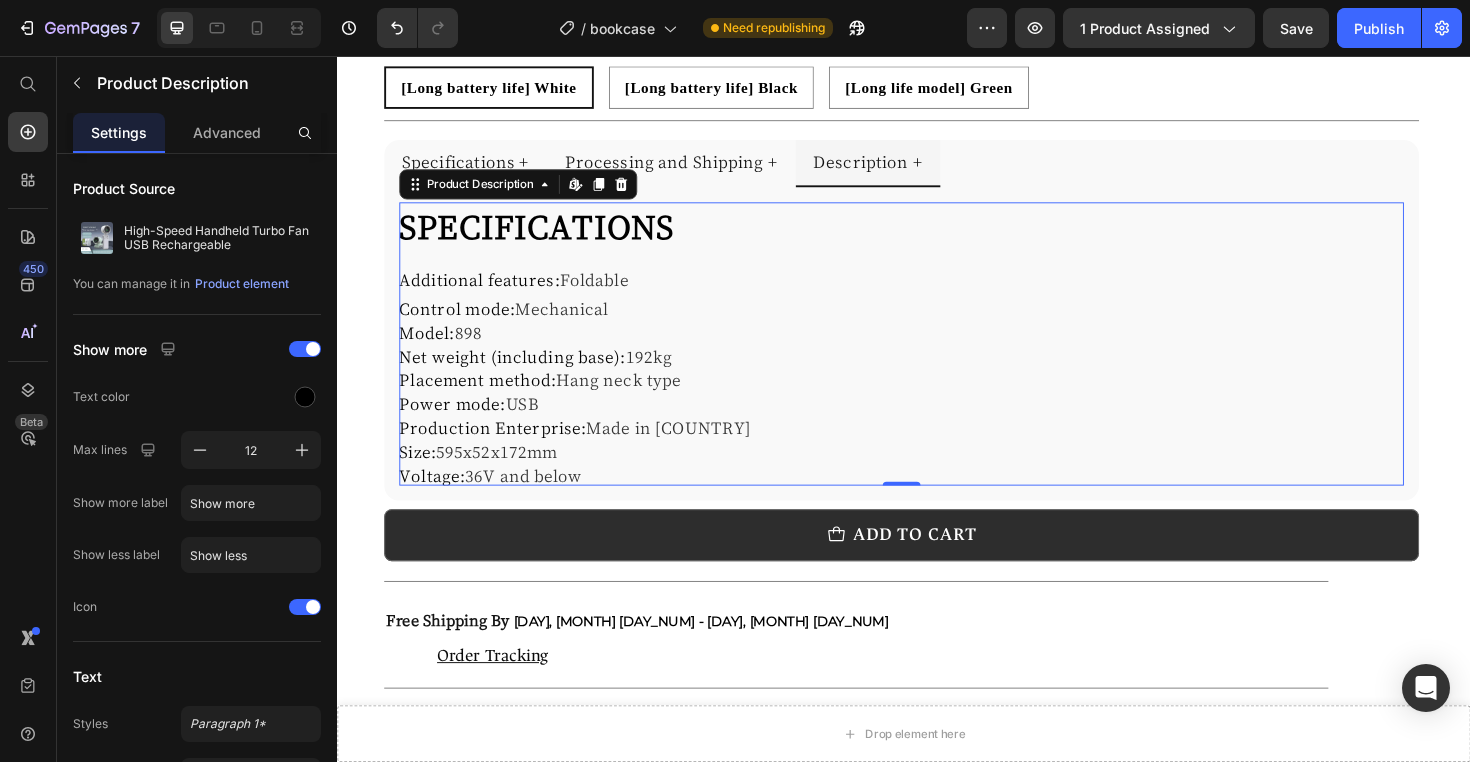 click on "Production Enterprise : Made in [COUNTRY]" at bounding box center (935, 361) 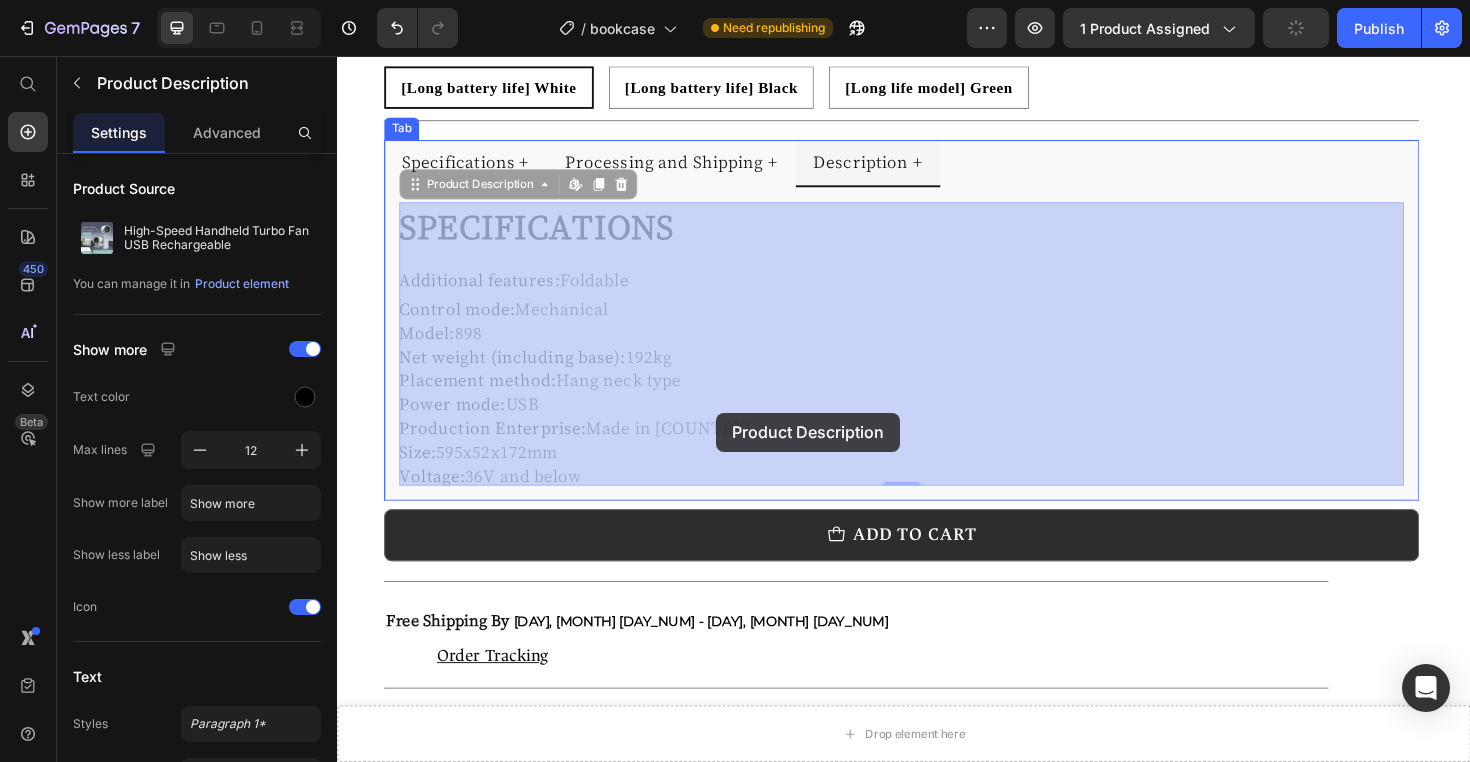drag, startPoint x: 702, startPoint y: 484, endPoint x: 736, endPoint y: 434, distance: 60.464867 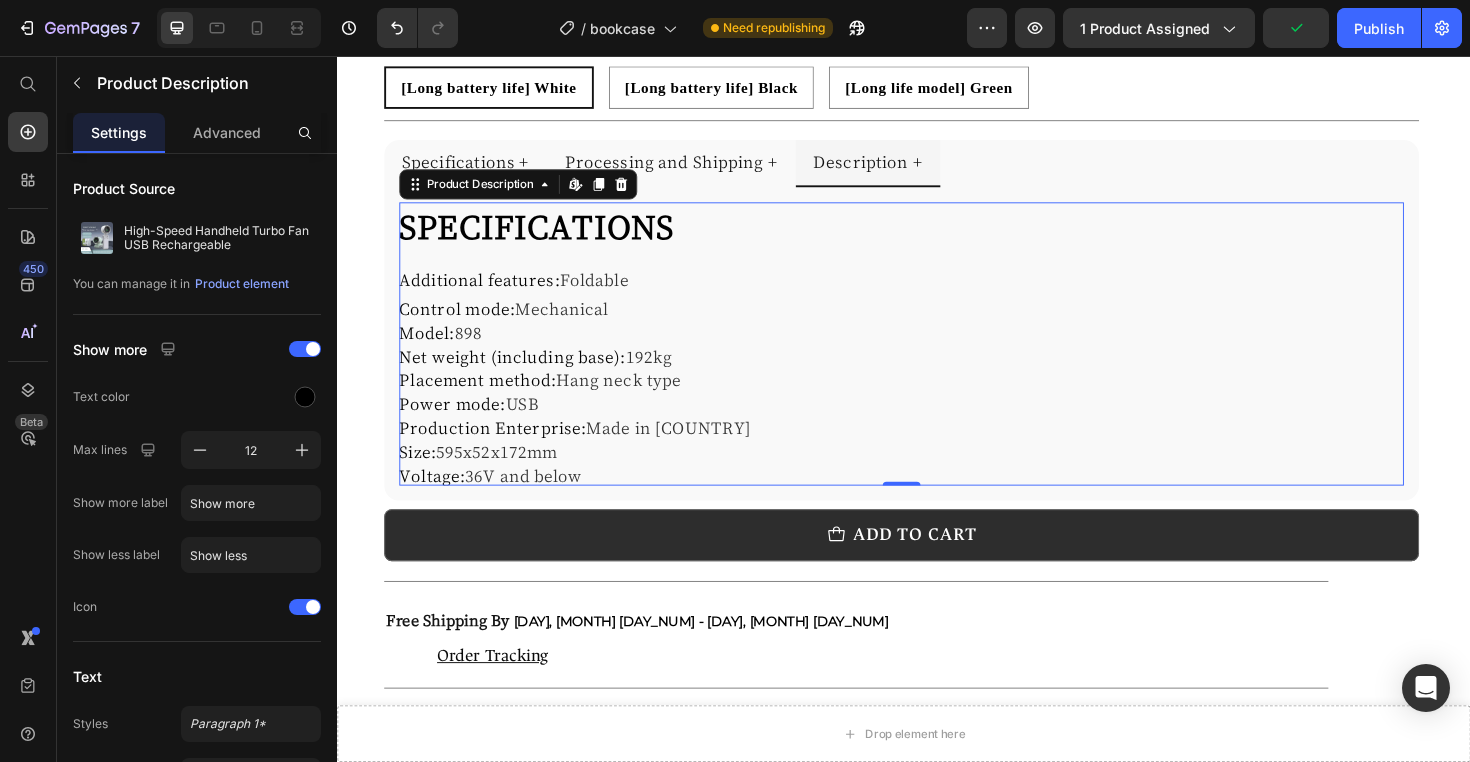 click on "Production Enterprise : Made in [COUNTRY]" at bounding box center (935, 361) 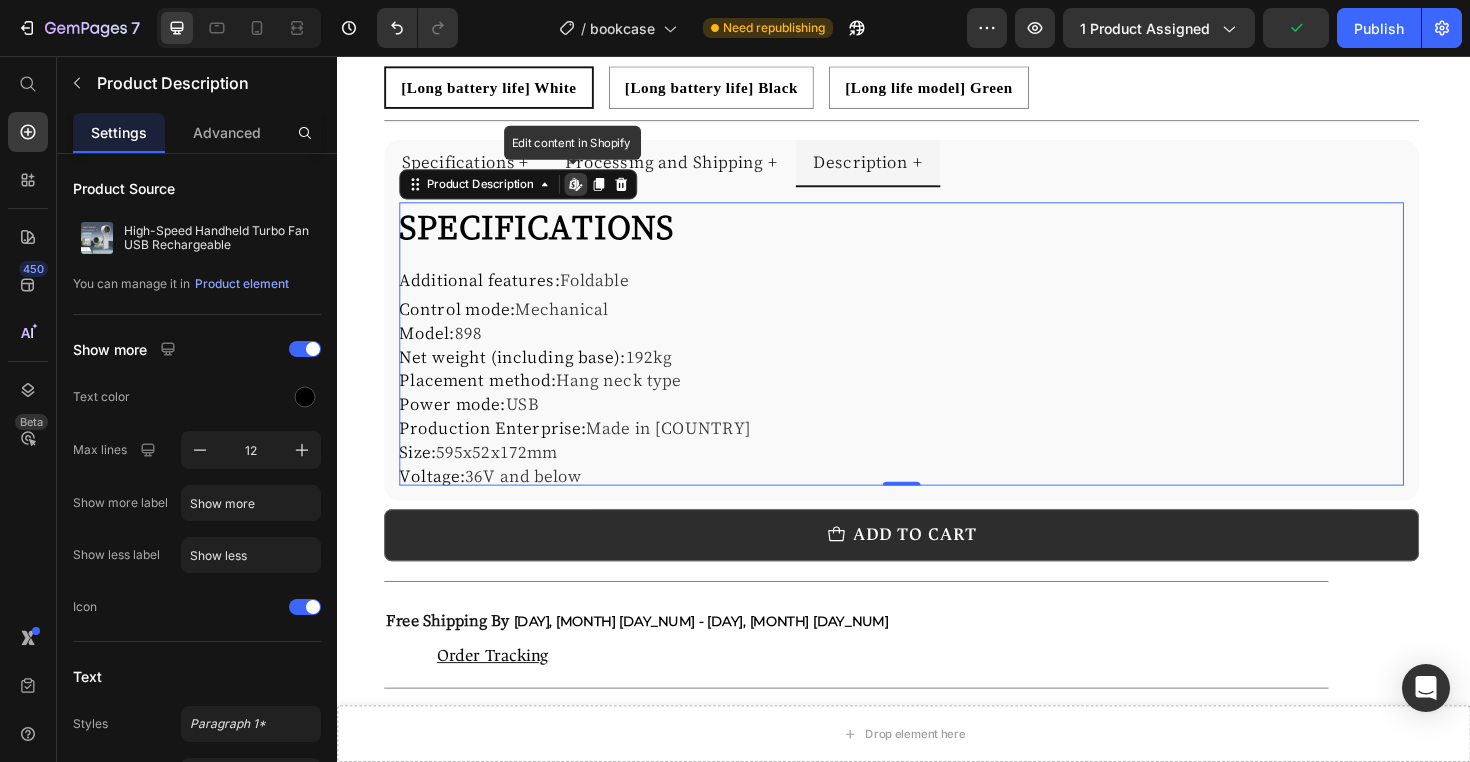 click on "SPECIFICATIONS" at bounding box center [548, 236] 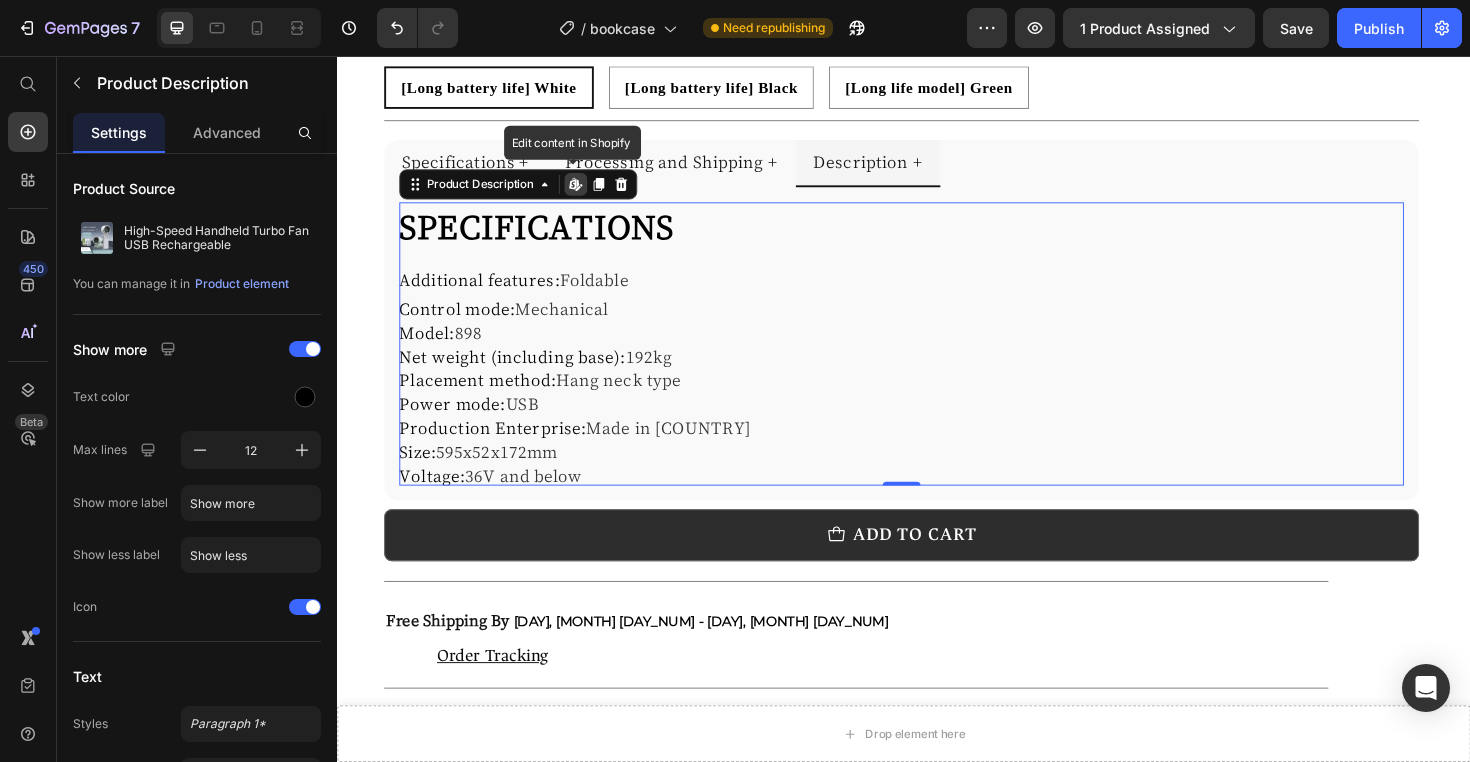 click on "Production Enterprise : Made in [COUNTRY]" at bounding box center [935, 361] 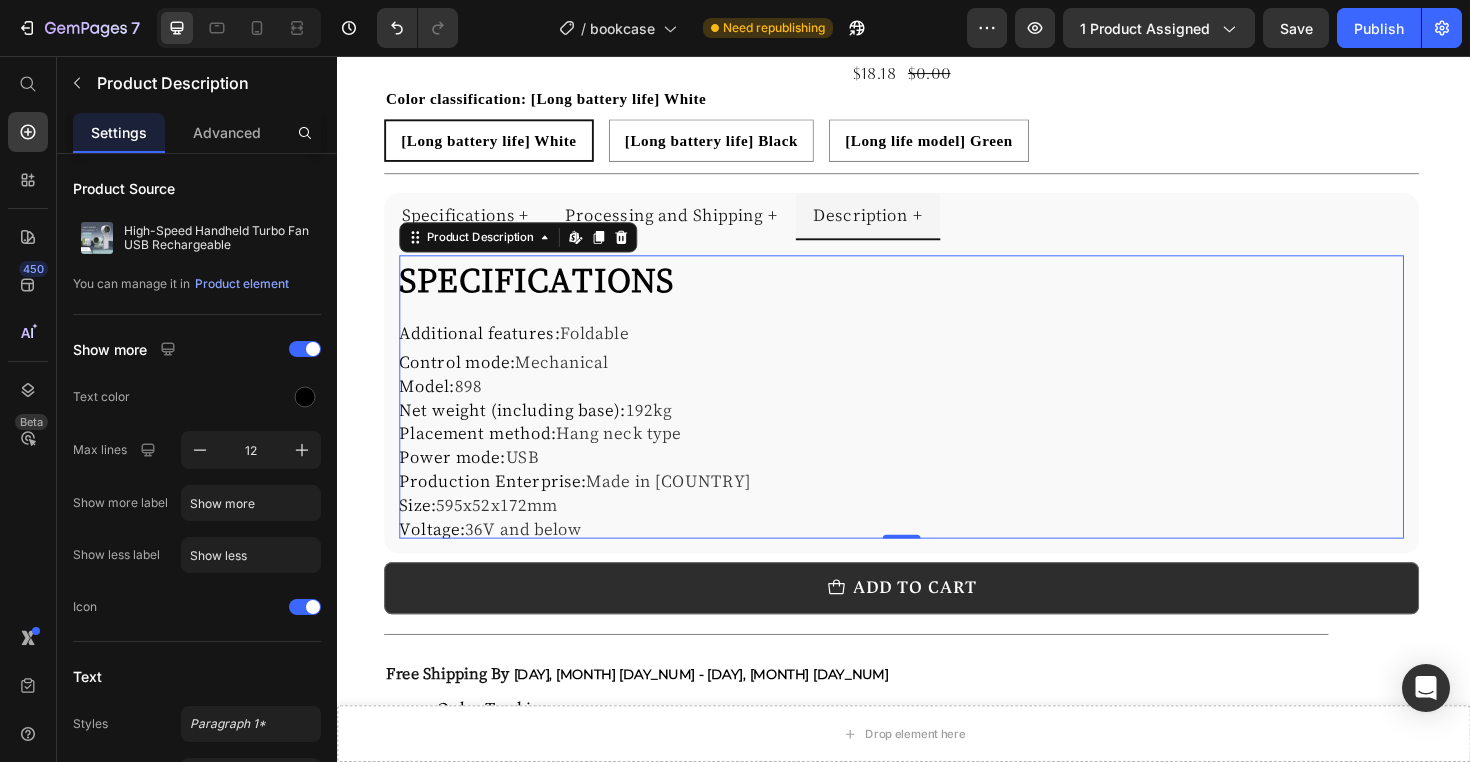 scroll, scrollTop: 900, scrollLeft: 0, axis: vertical 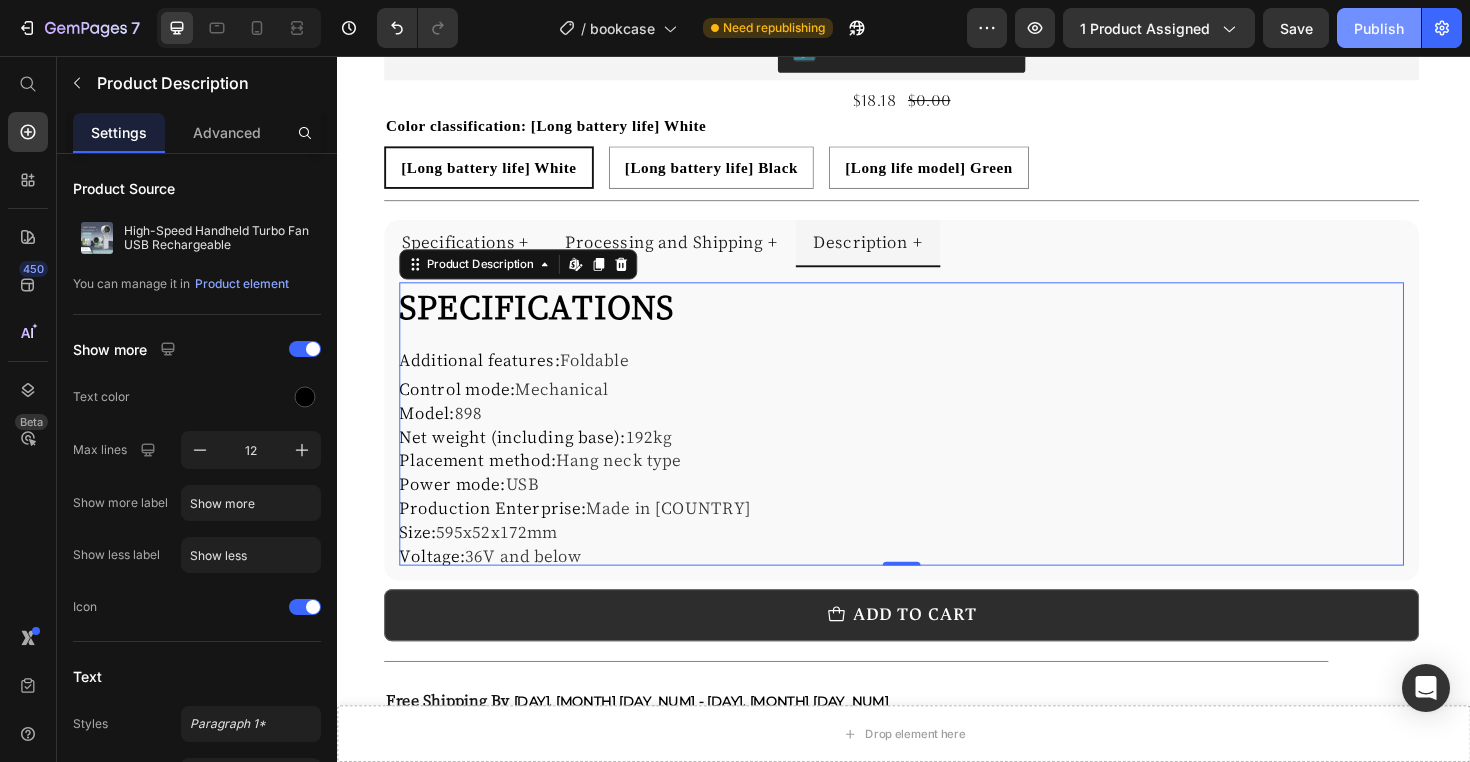 click on "Publish" 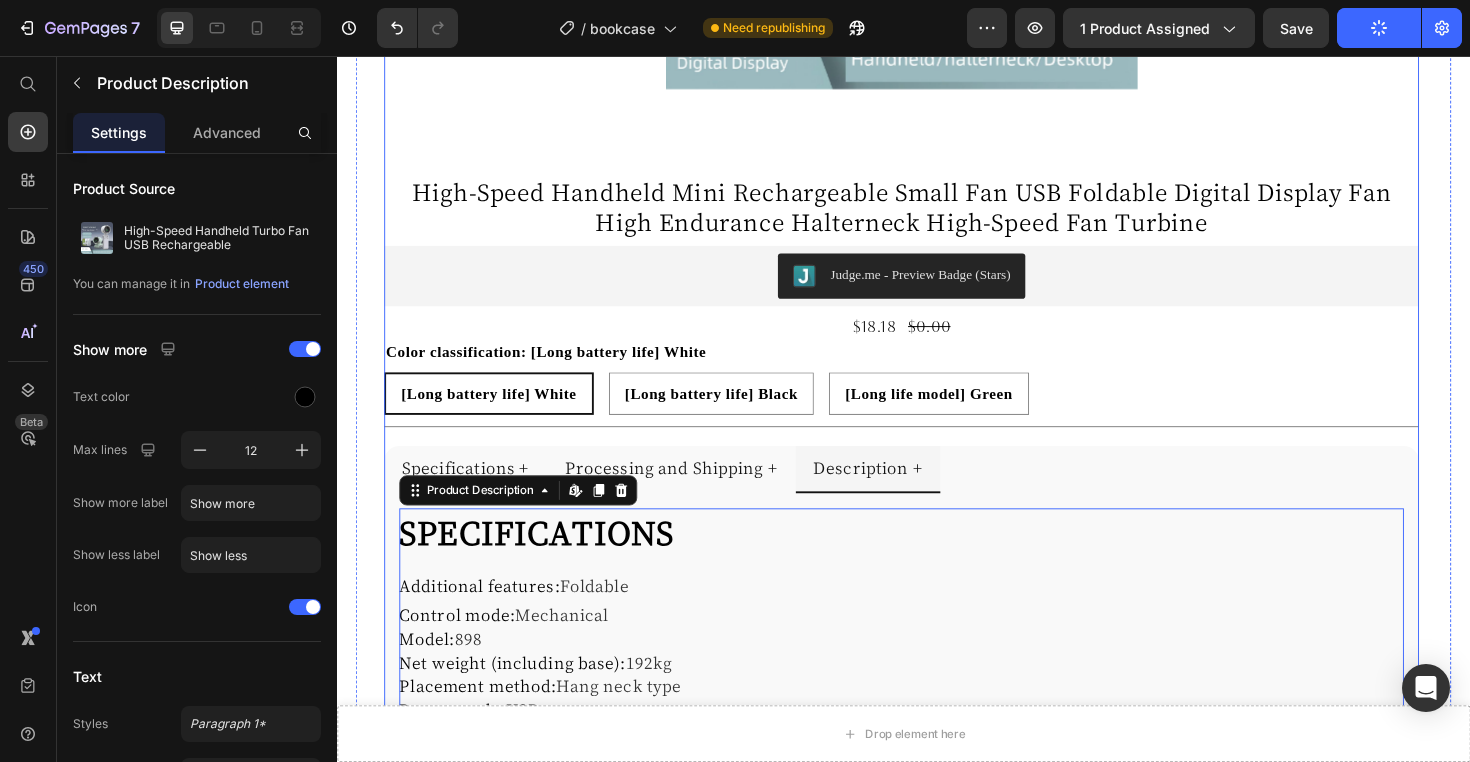 scroll, scrollTop: 647, scrollLeft: 0, axis: vertical 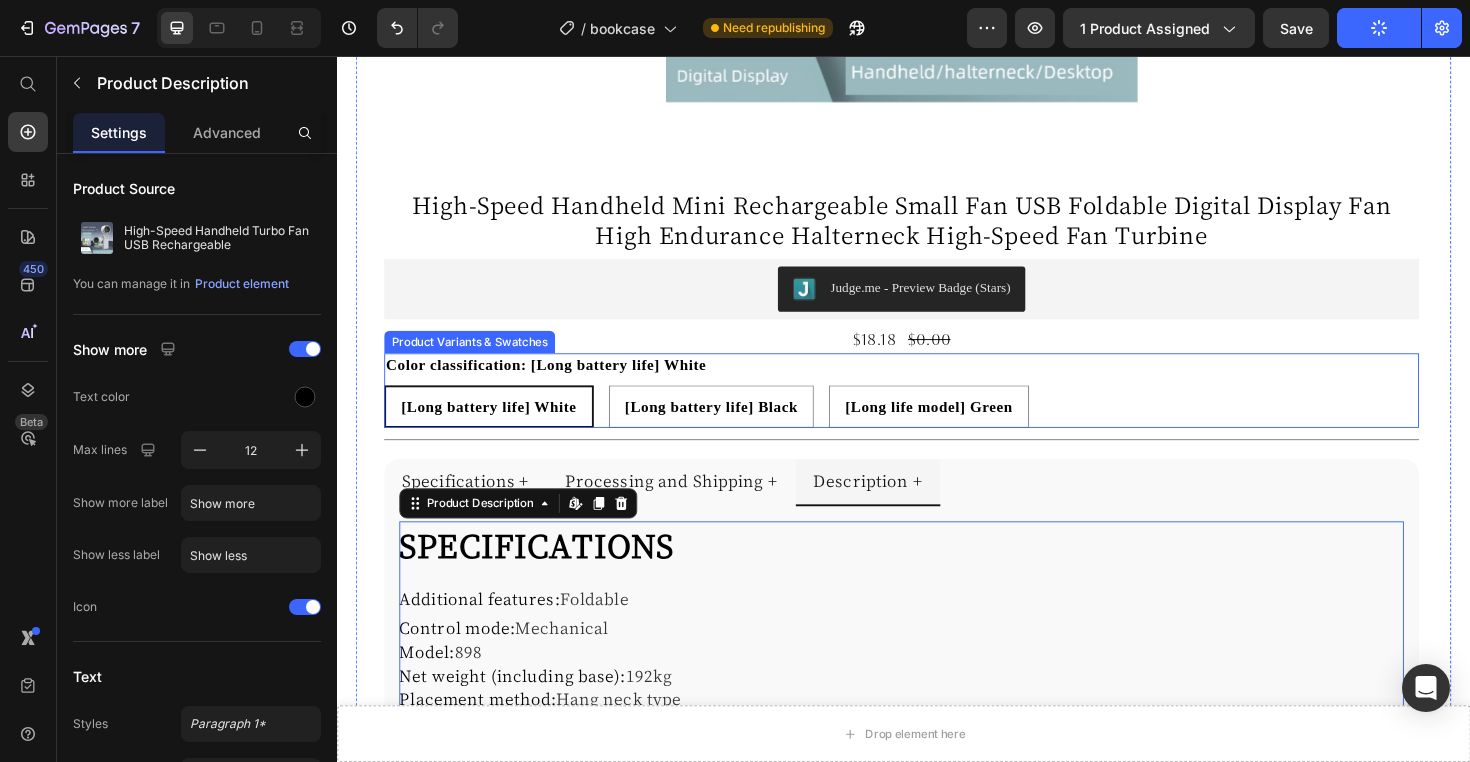click on "Color classification: [Long battery life] White [Long battery life] White [Long battery life] White [Long battery life] White [Long battery life] Black [Long battery life] Black [Long battery life] Black [Long life model] Green [Long life model] Green [Long life model] Green" at bounding box center (935, 410) 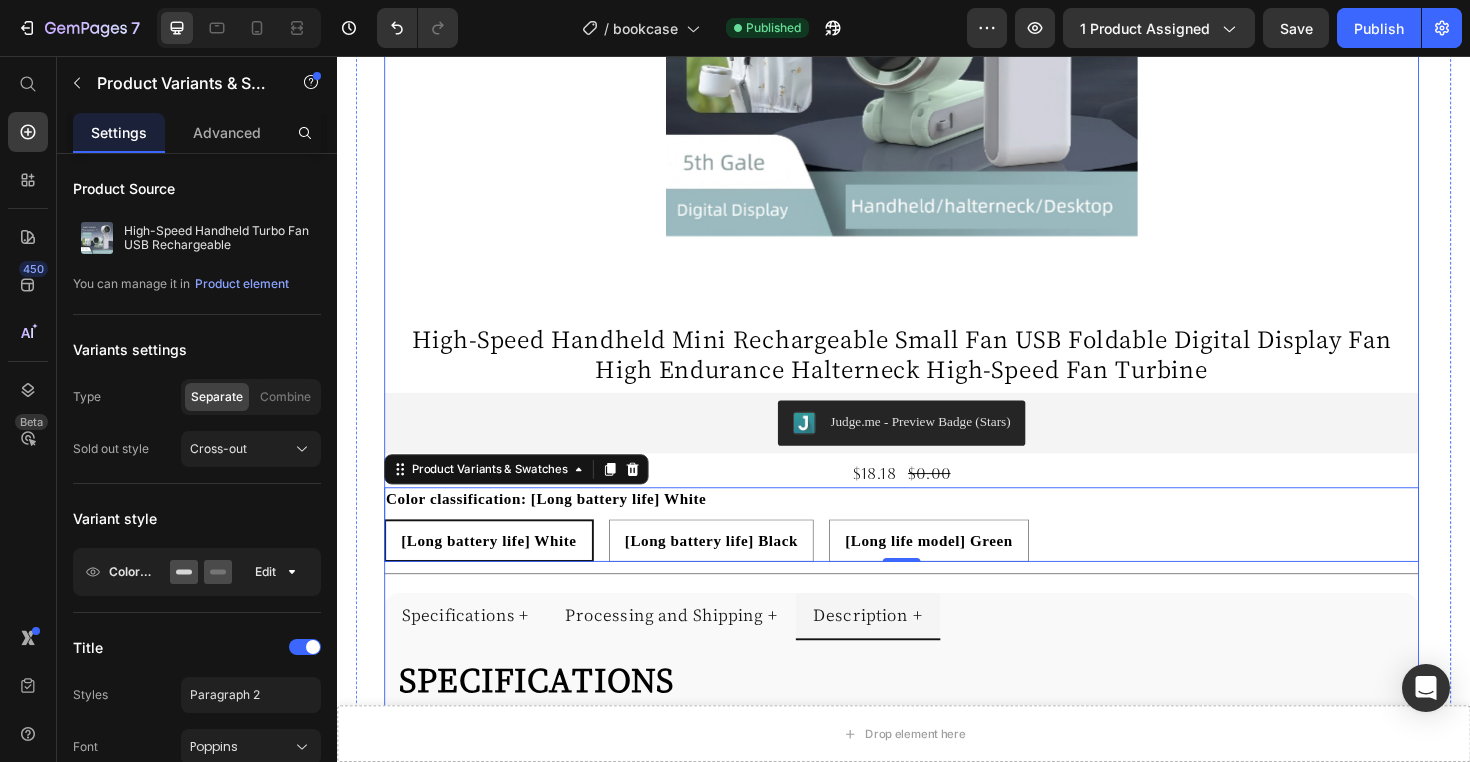 scroll, scrollTop: 520, scrollLeft: 0, axis: vertical 